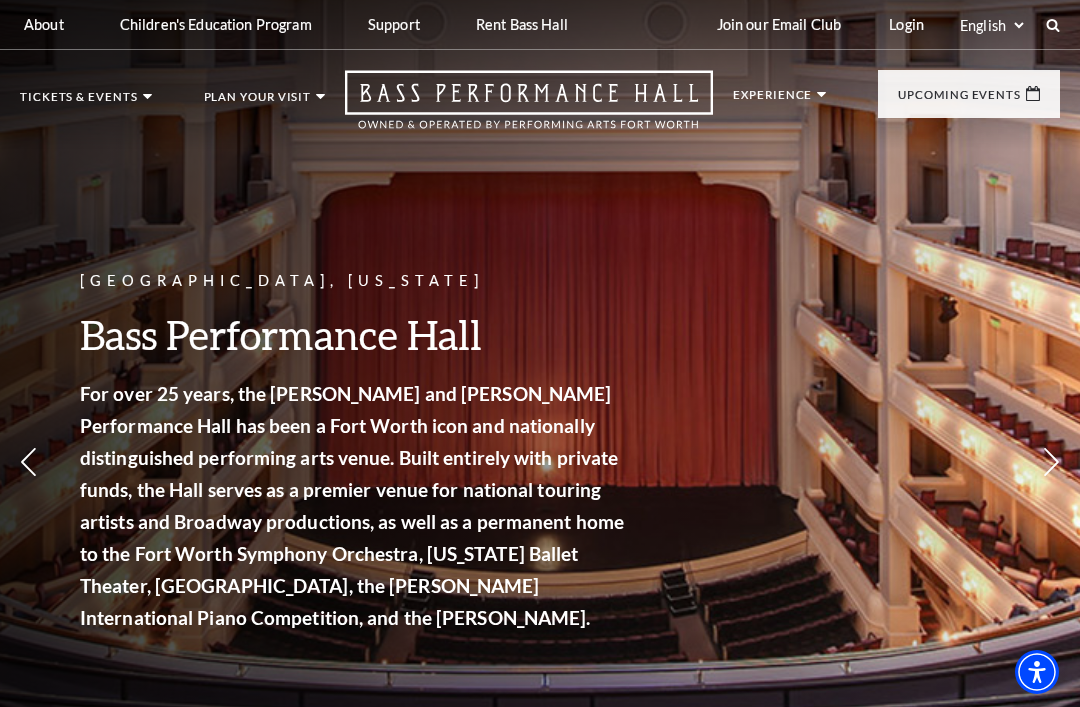scroll, scrollTop: 0, scrollLeft: 0, axis: both 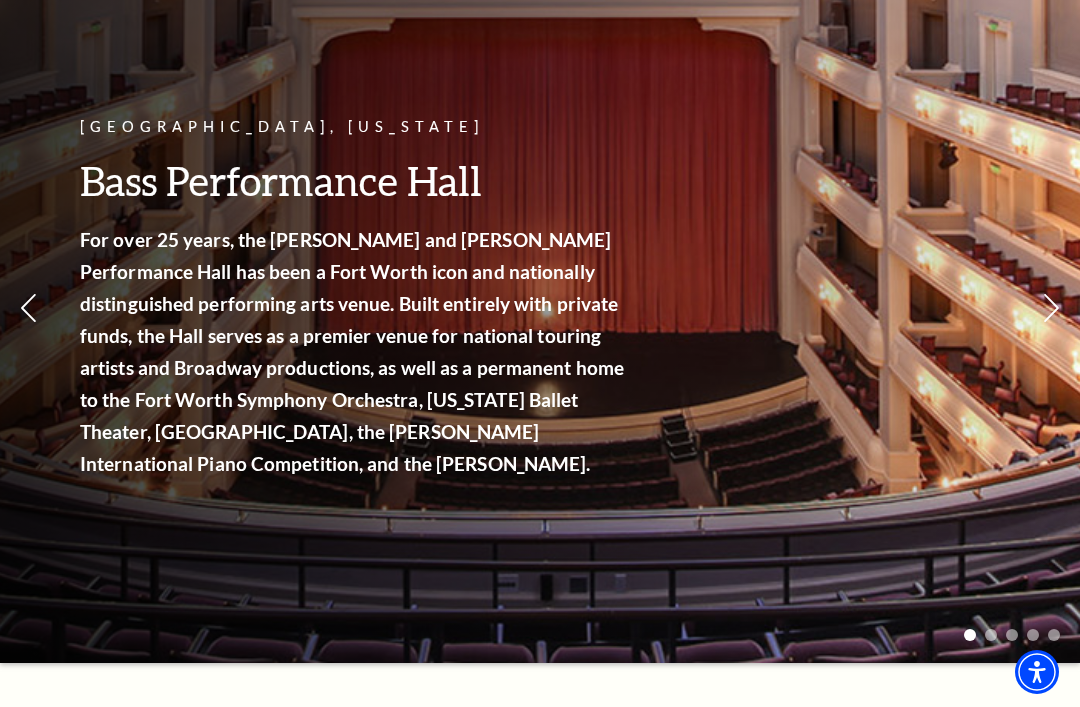 click on "View Full Calendar" at bounding box center [539, 496] 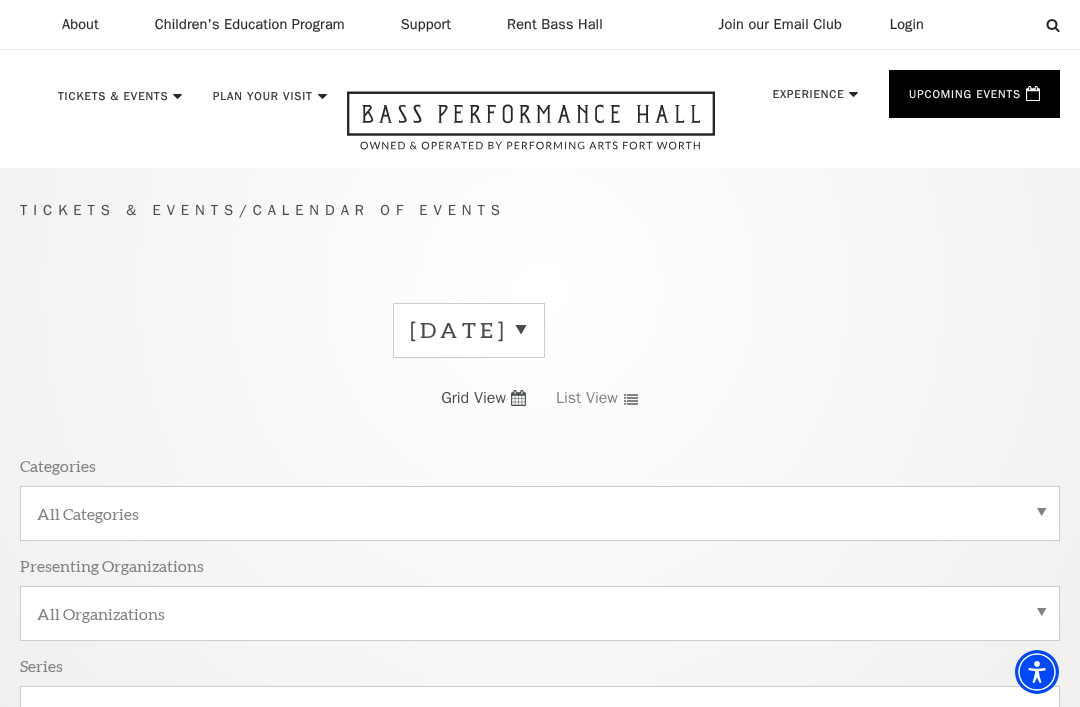 scroll, scrollTop: 106, scrollLeft: 0, axis: vertical 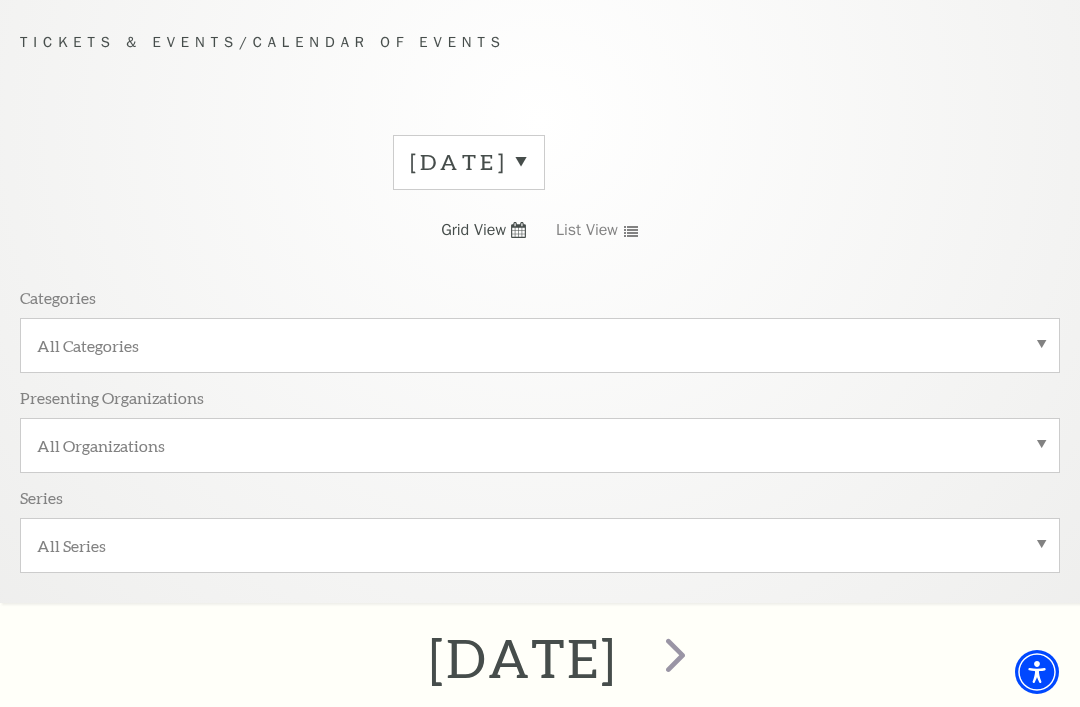 click on "All Categories" at bounding box center [540, 345] 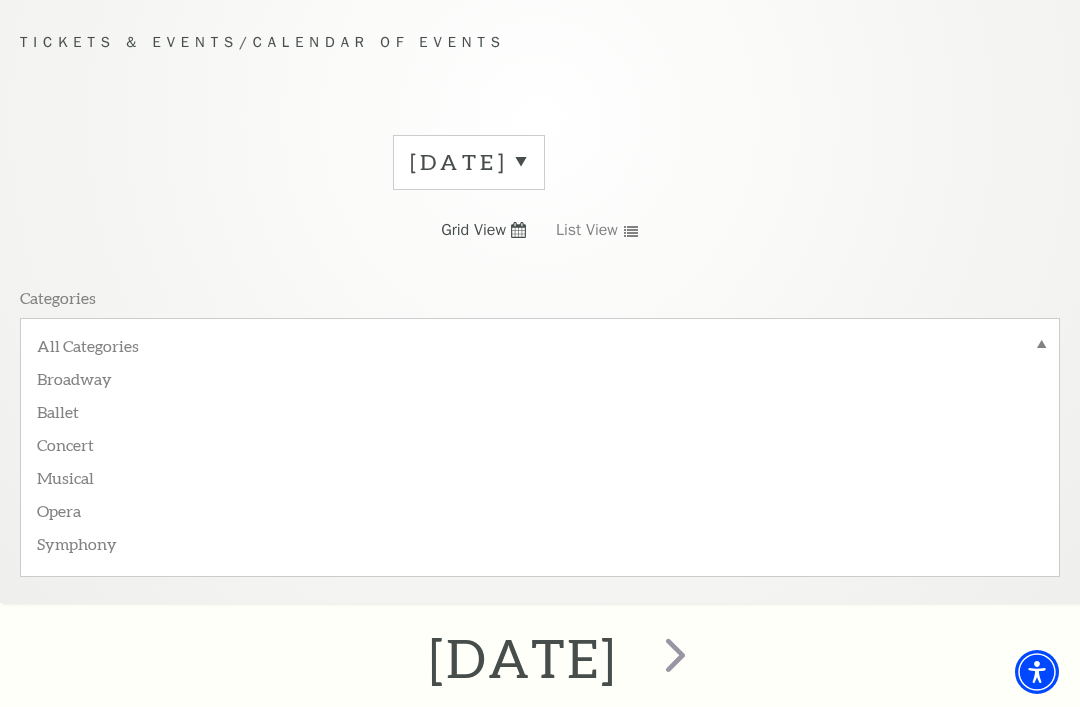 click on "Opera" at bounding box center (540, 509) 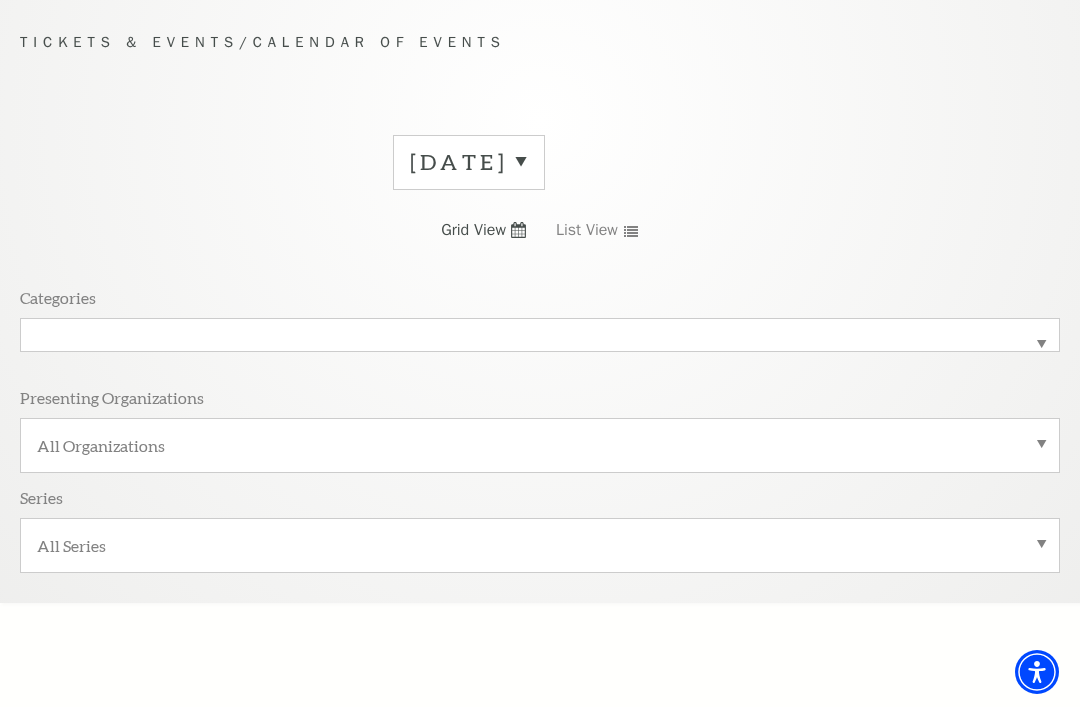 click on "All Categories     Opera" at bounding box center (540, 335) 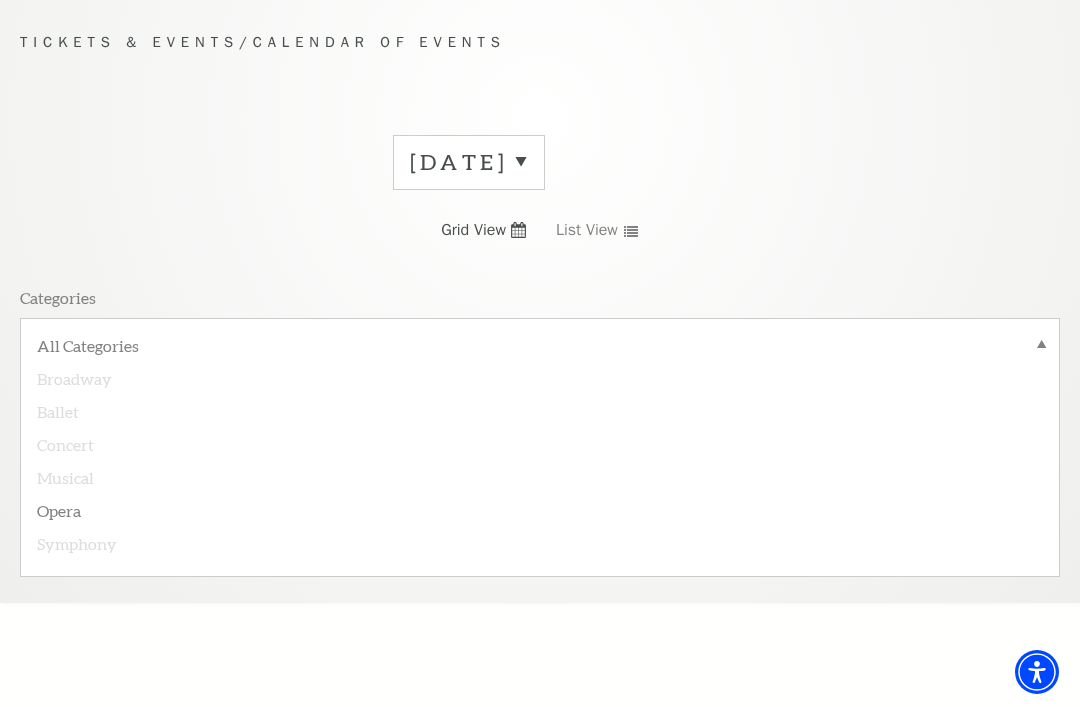 click on "Musical" at bounding box center [540, 476] 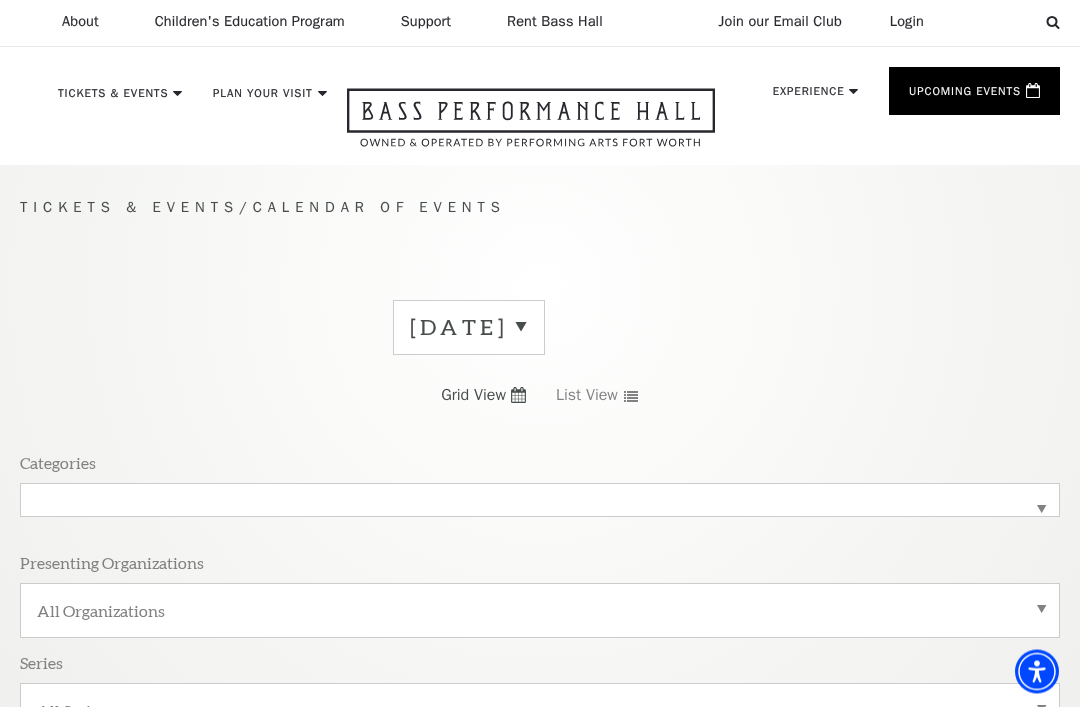 scroll, scrollTop: 0, scrollLeft: 0, axis: both 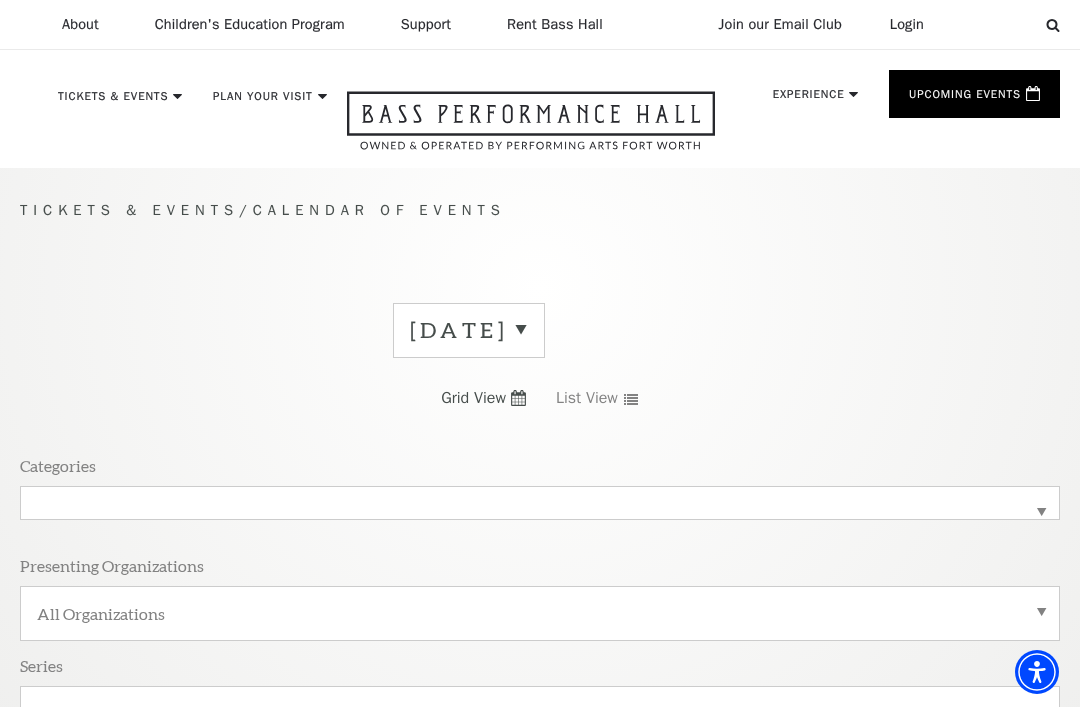 click on "July 2025" at bounding box center (469, 330) 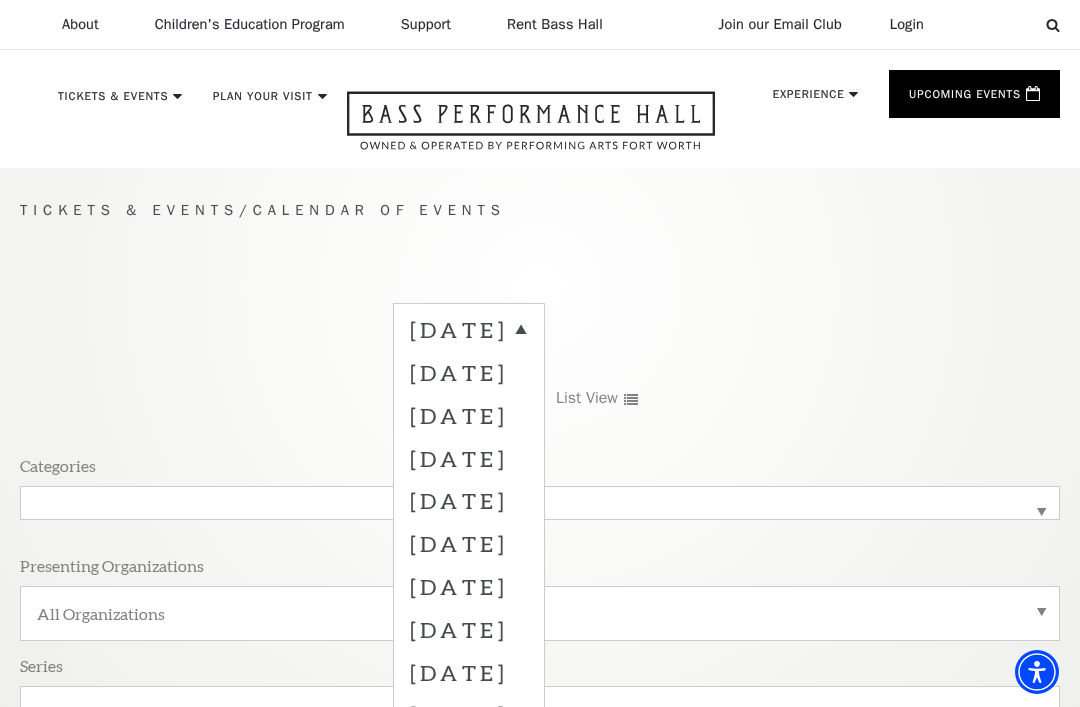 click on "October 2025" at bounding box center [469, 458] 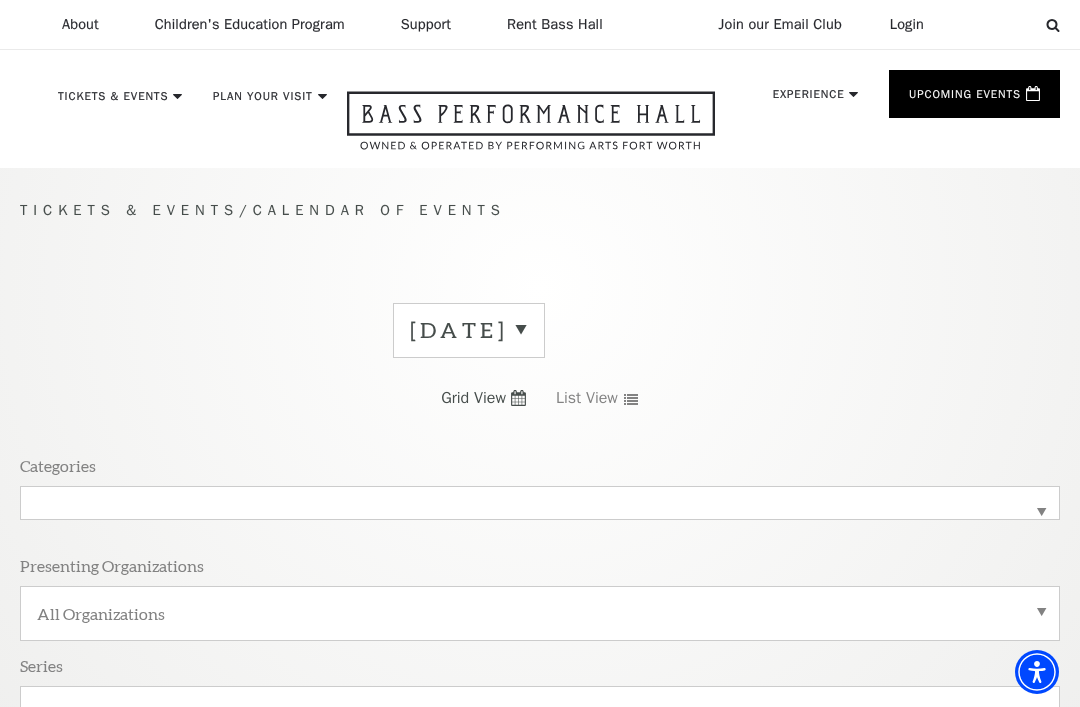 click on "July 2025" at bounding box center [469, 330] 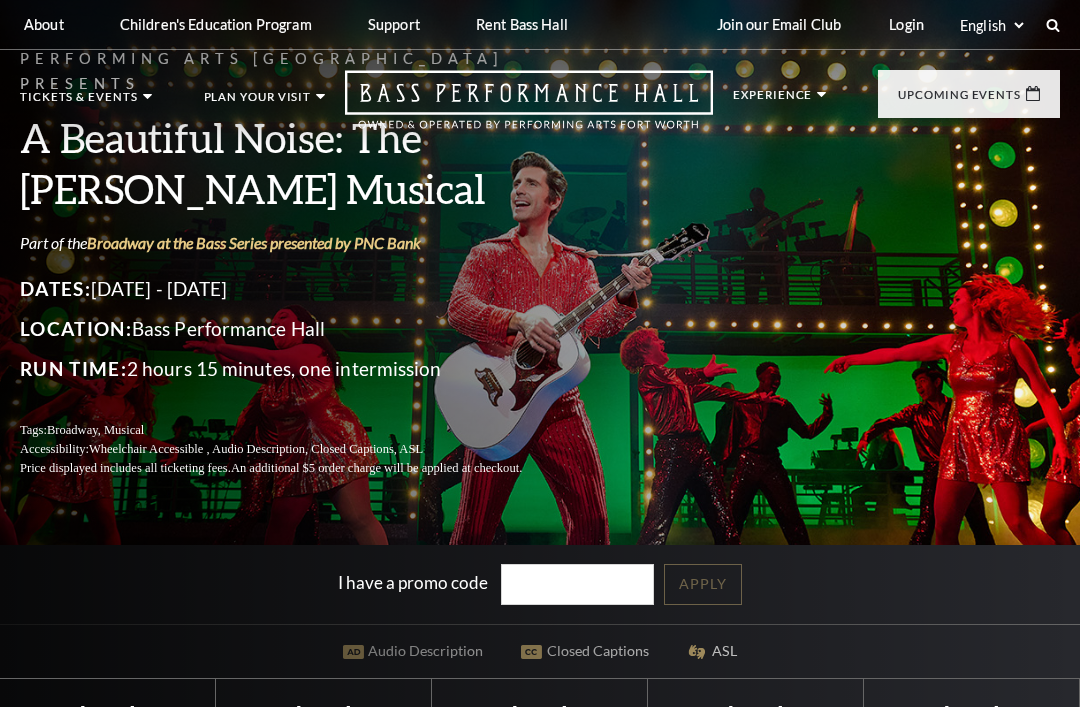 scroll, scrollTop: 0, scrollLeft: 0, axis: both 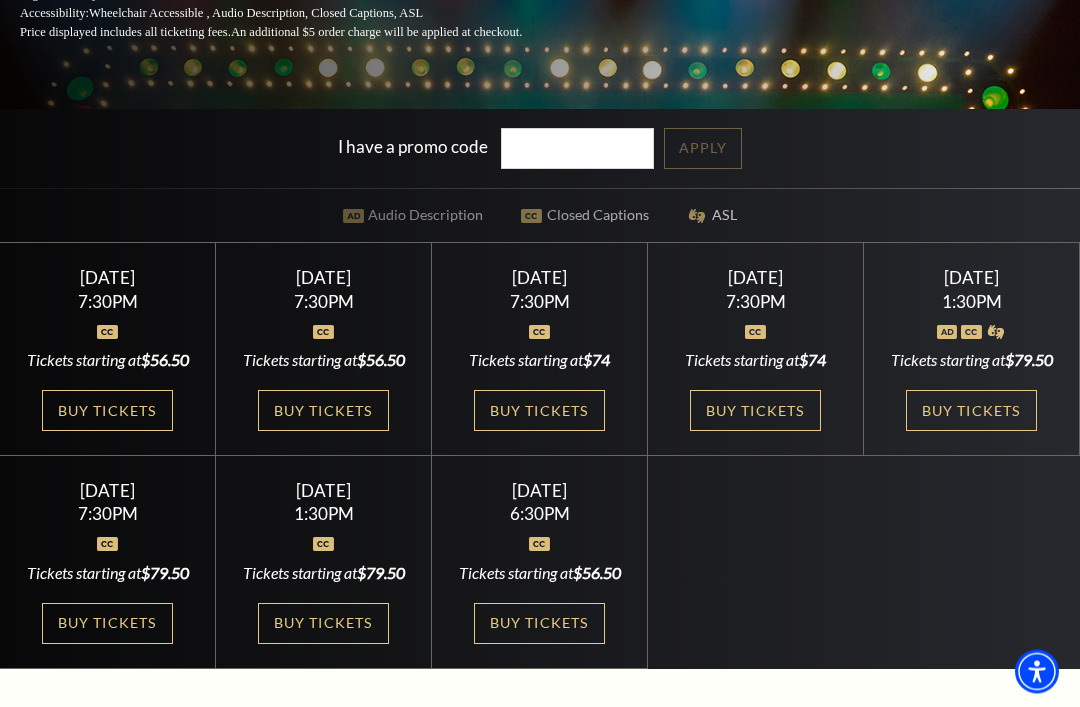 click on "Buy Tickets" at bounding box center (323, 411) 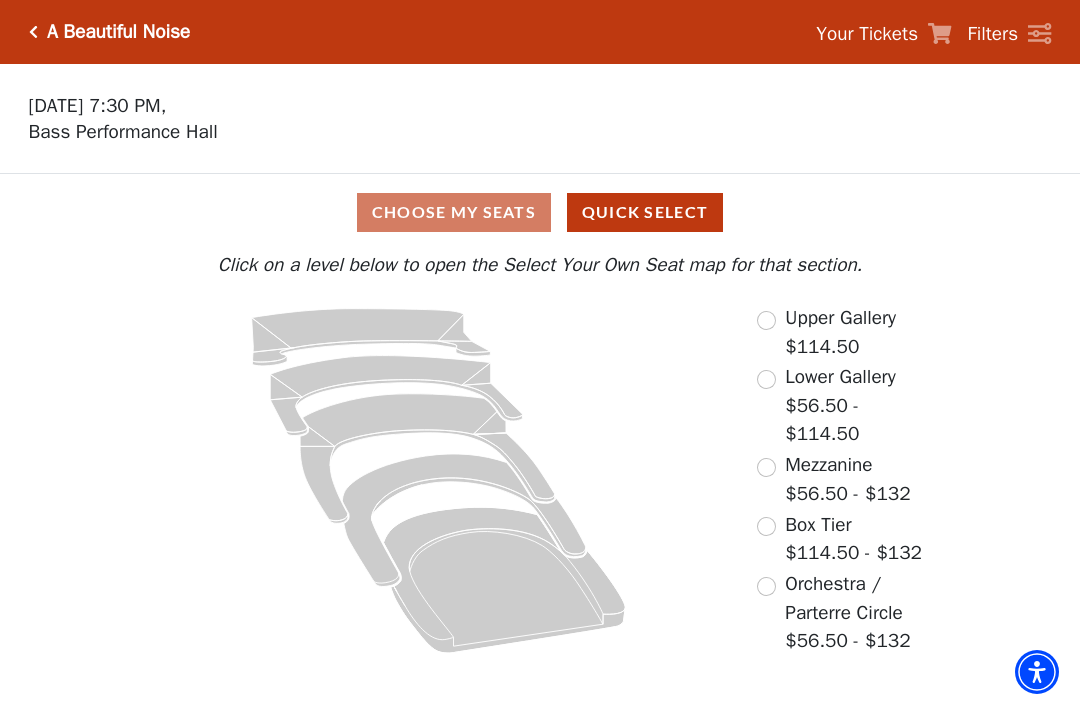 scroll, scrollTop: 0, scrollLeft: 0, axis: both 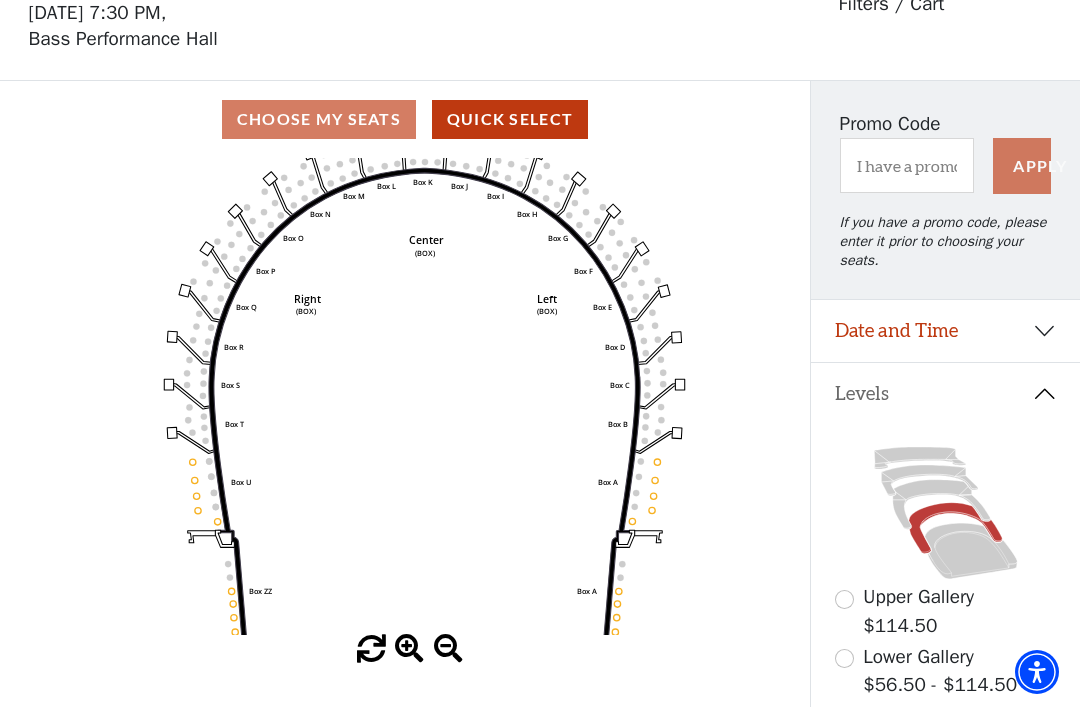 click on "Date and Time" at bounding box center [945, 331] 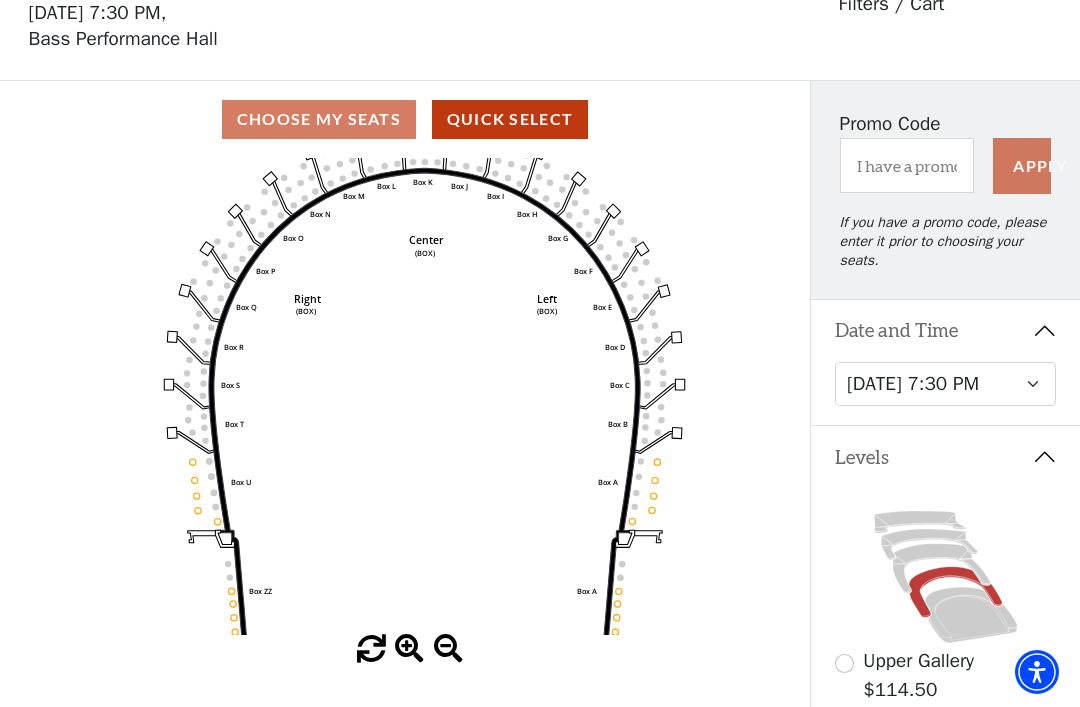 click on "Choose My Seats
Quick Select" at bounding box center [405, 119] 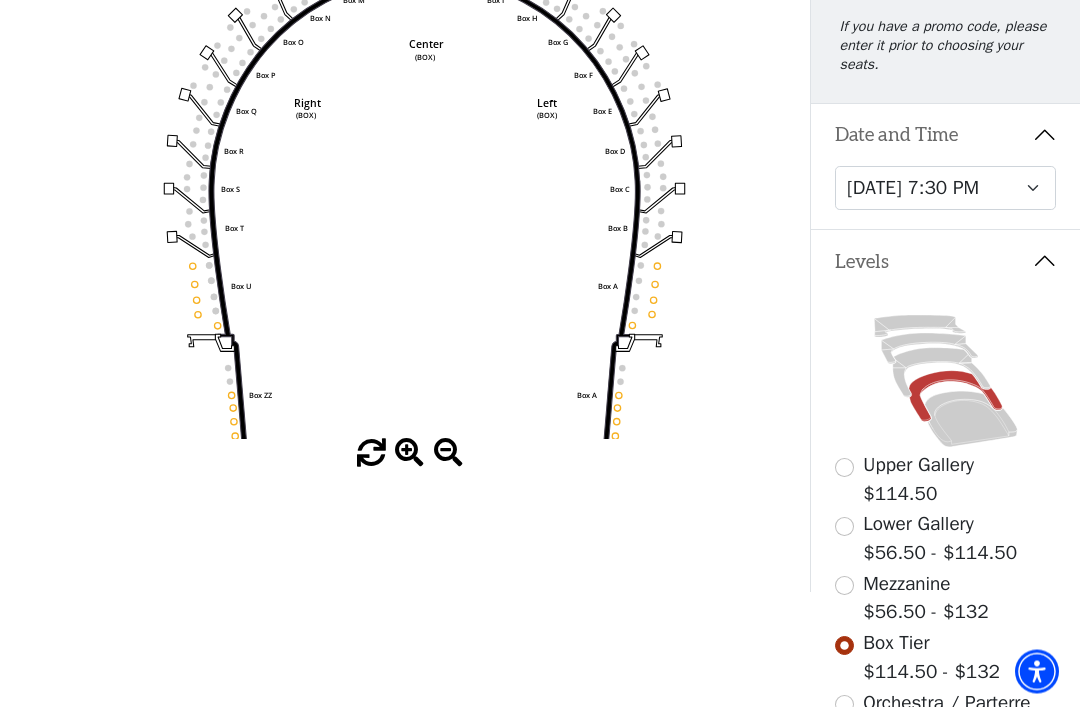 scroll, scrollTop: 289, scrollLeft: 0, axis: vertical 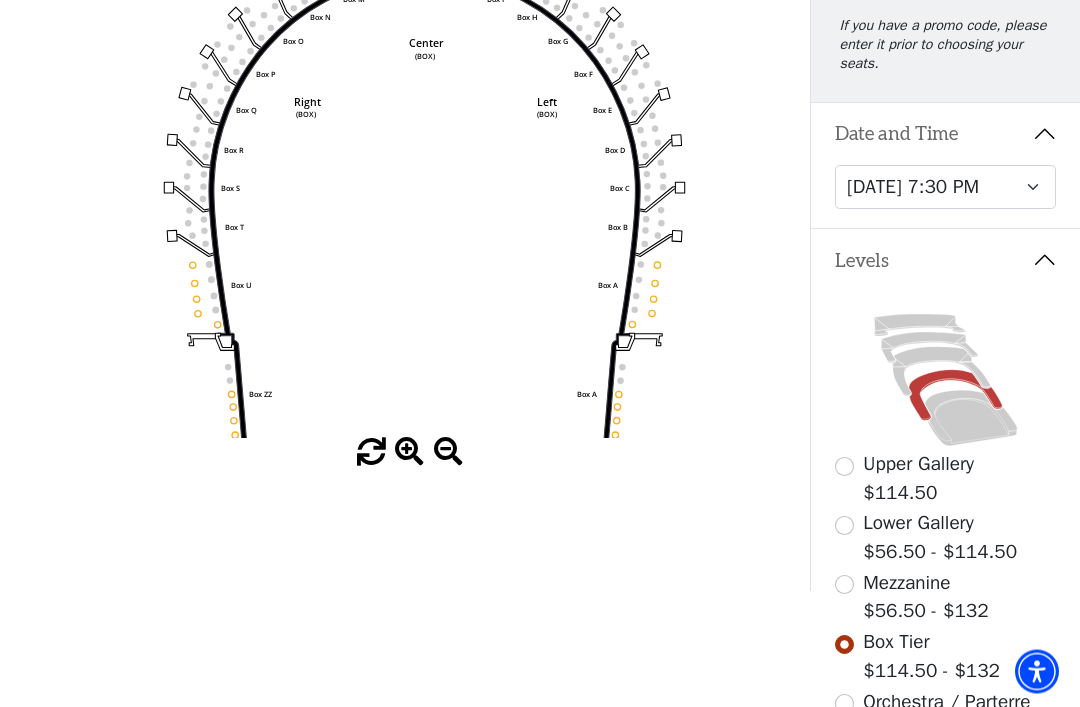 click at bounding box center [844, 704] 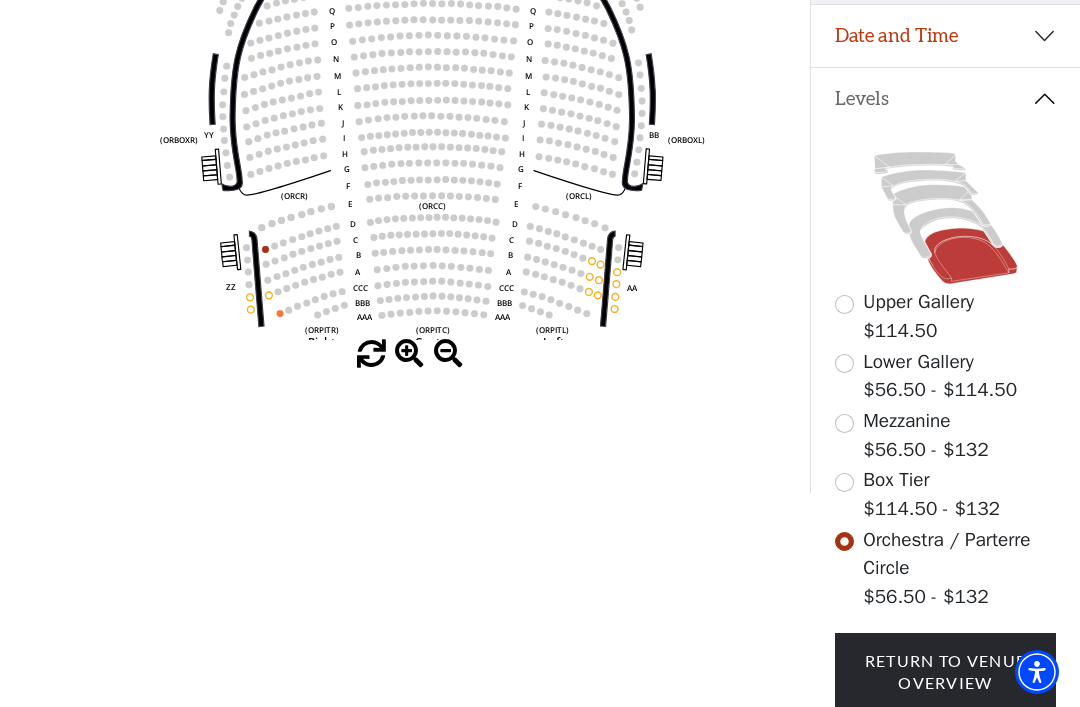scroll, scrollTop: 459, scrollLeft: 0, axis: vertical 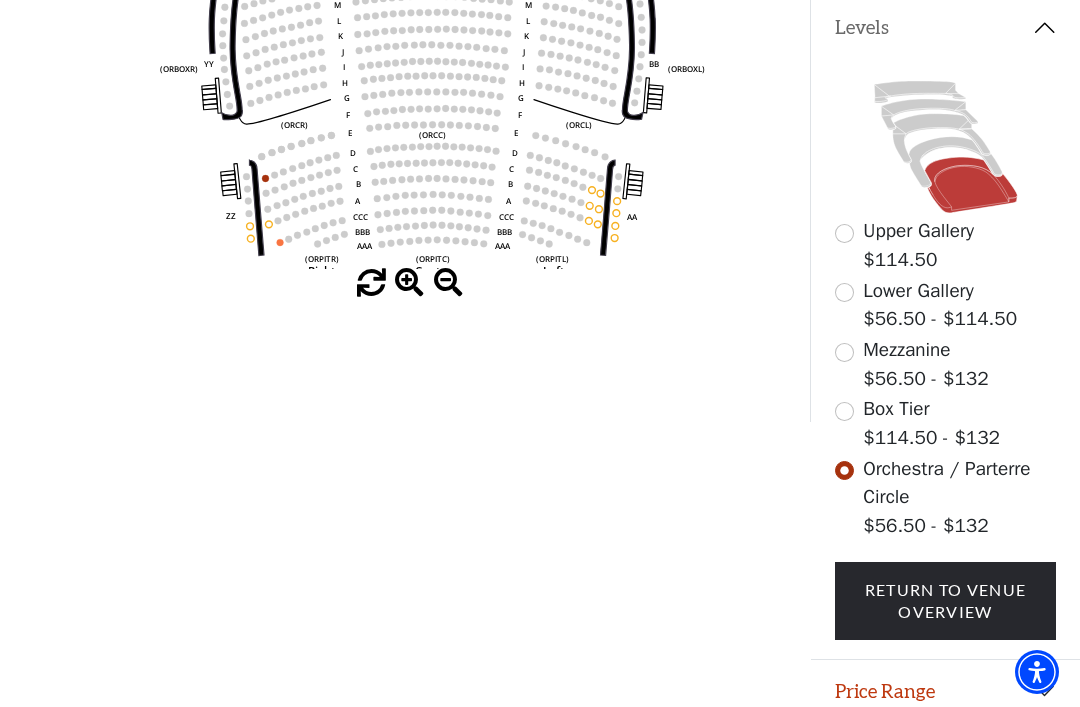 click on "Legend" at bounding box center [945, 754] 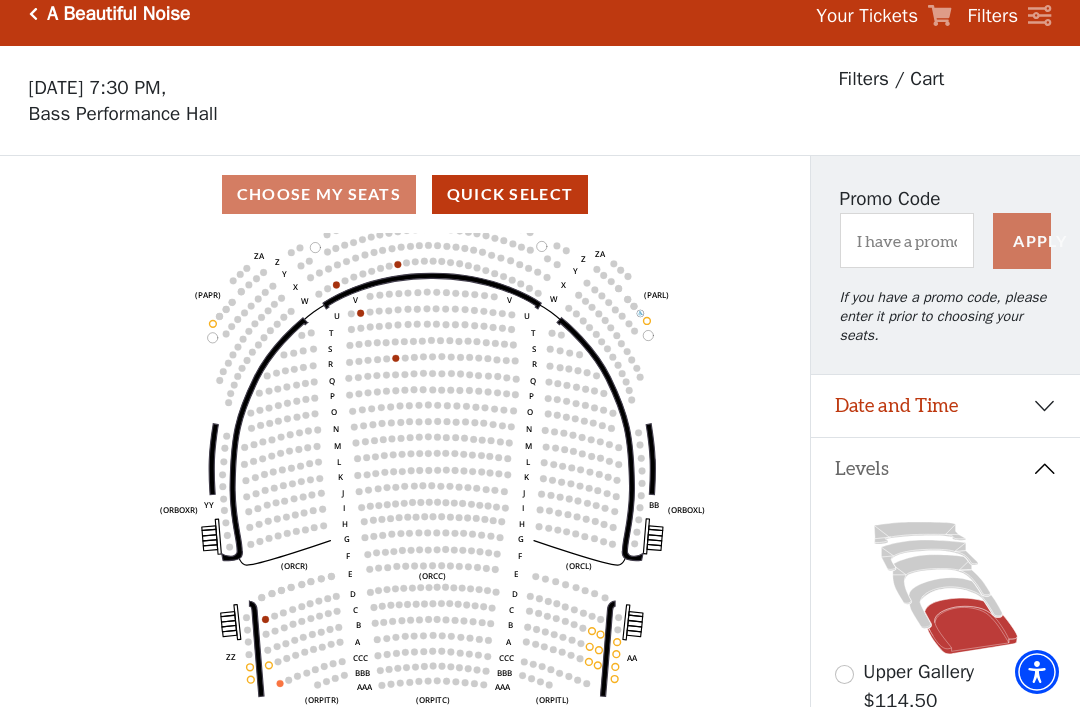 scroll, scrollTop: 17, scrollLeft: 0, axis: vertical 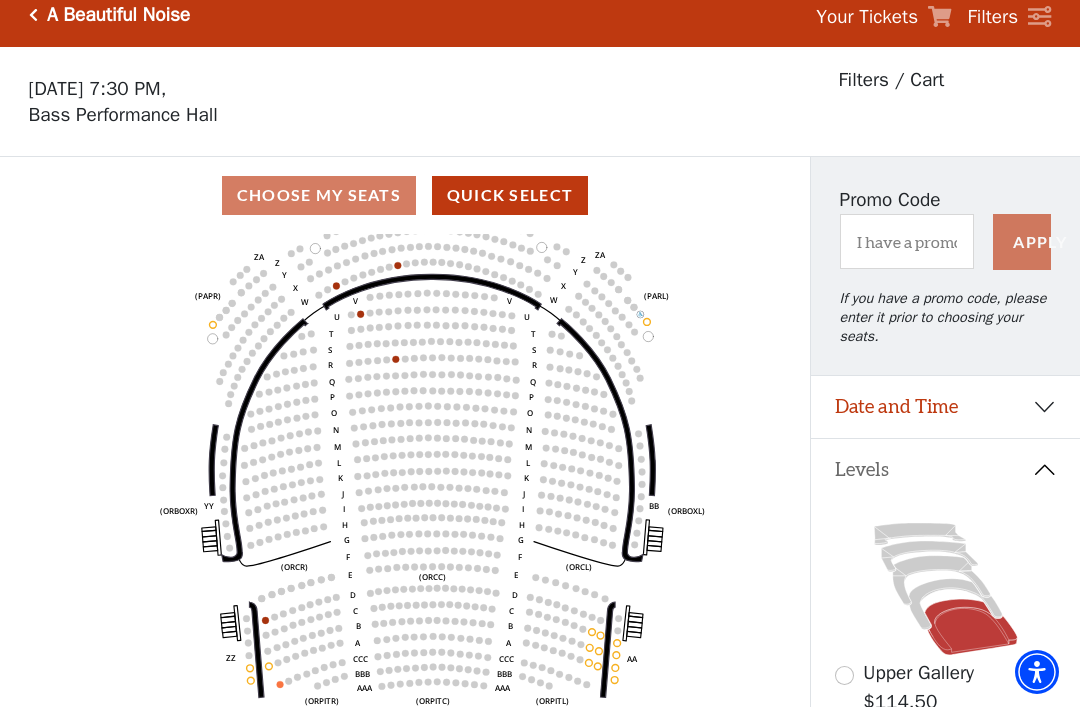 click on "Date and Time" at bounding box center (945, 407) 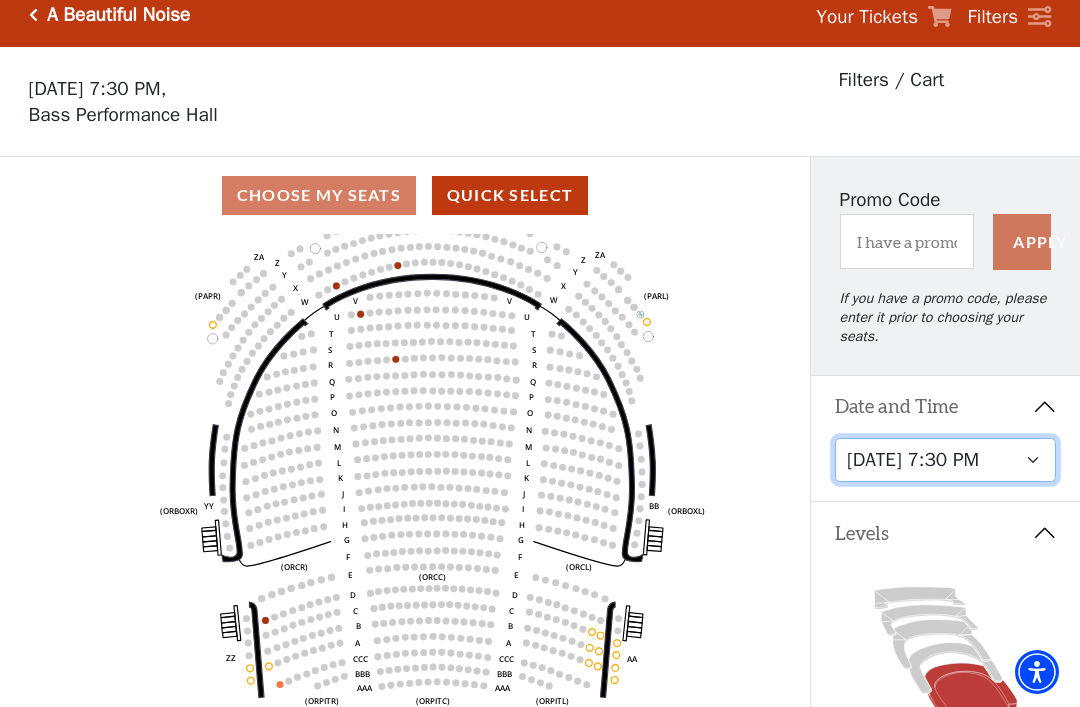 click on "[DATE] 7:30 PM [DATE] 7:30 PM [DATE] 7:30 PM [DATE] 7:30 PM [DATE] 1:30 PM [DATE] 7:30 PM [DATE] 1:30 PM [DATE] 6:30 PM" at bounding box center [946, 460] 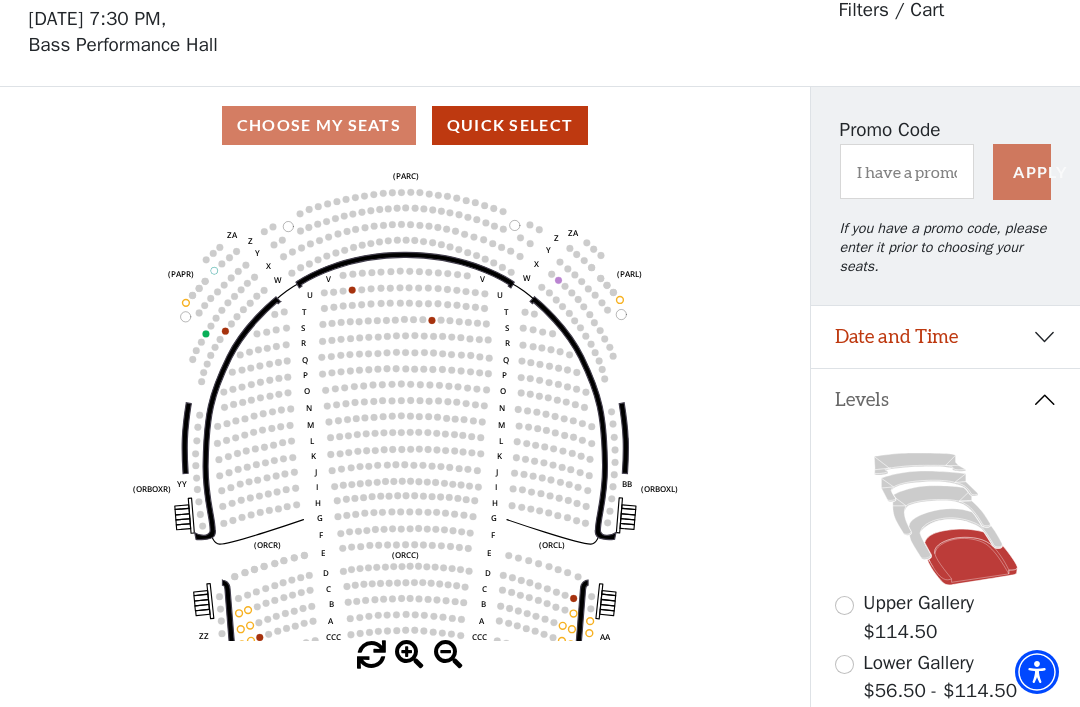 scroll, scrollTop: 93, scrollLeft: 0, axis: vertical 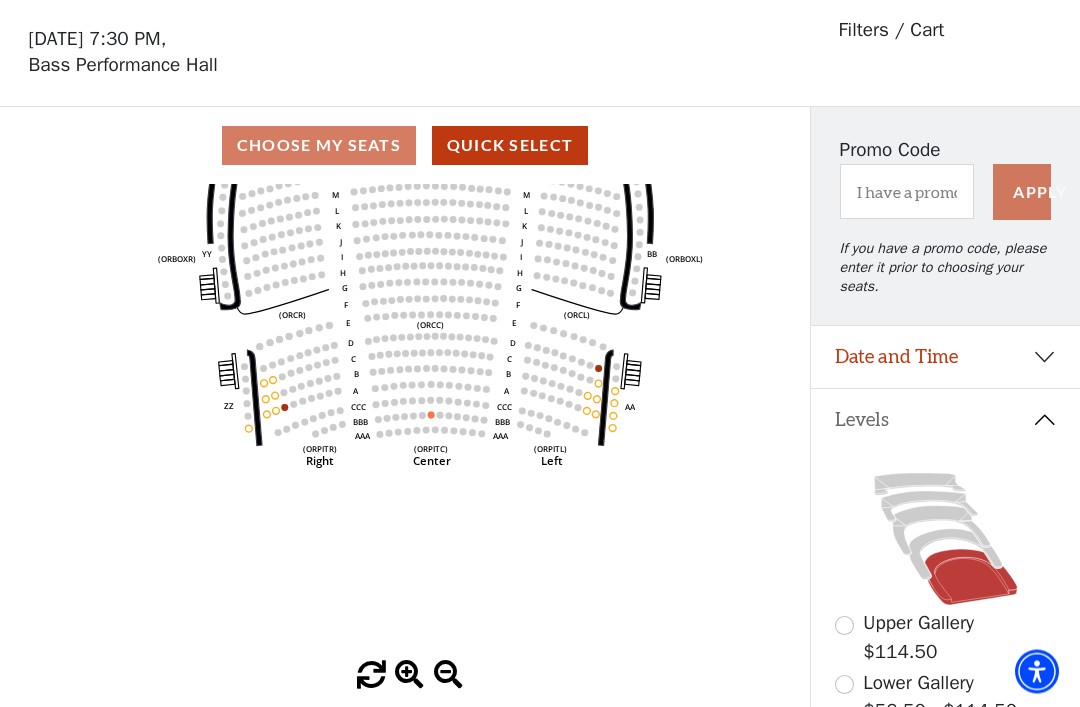 click on "Date and Time" at bounding box center (945, 358) 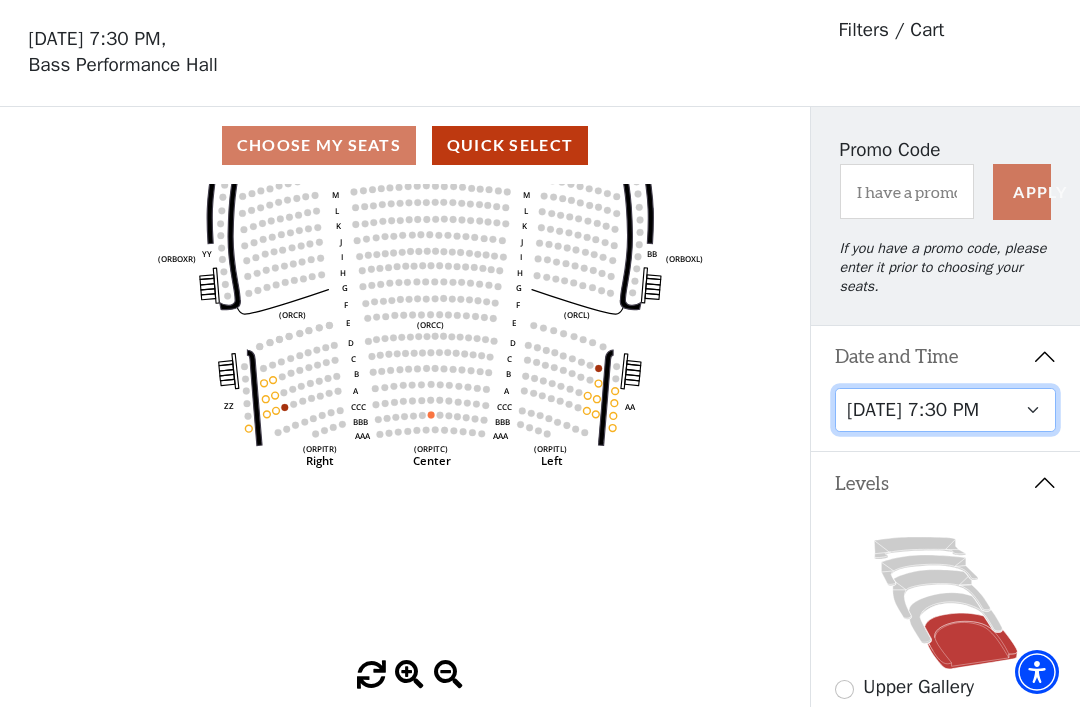 click on "[DATE] 7:30 PM [DATE] 7:30 PM [DATE] 7:30 PM [DATE] 7:30 PM [DATE] 1:30 PM [DATE] 7:30 PM [DATE] 1:30 PM [DATE] 6:30 PM" at bounding box center [946, 410] 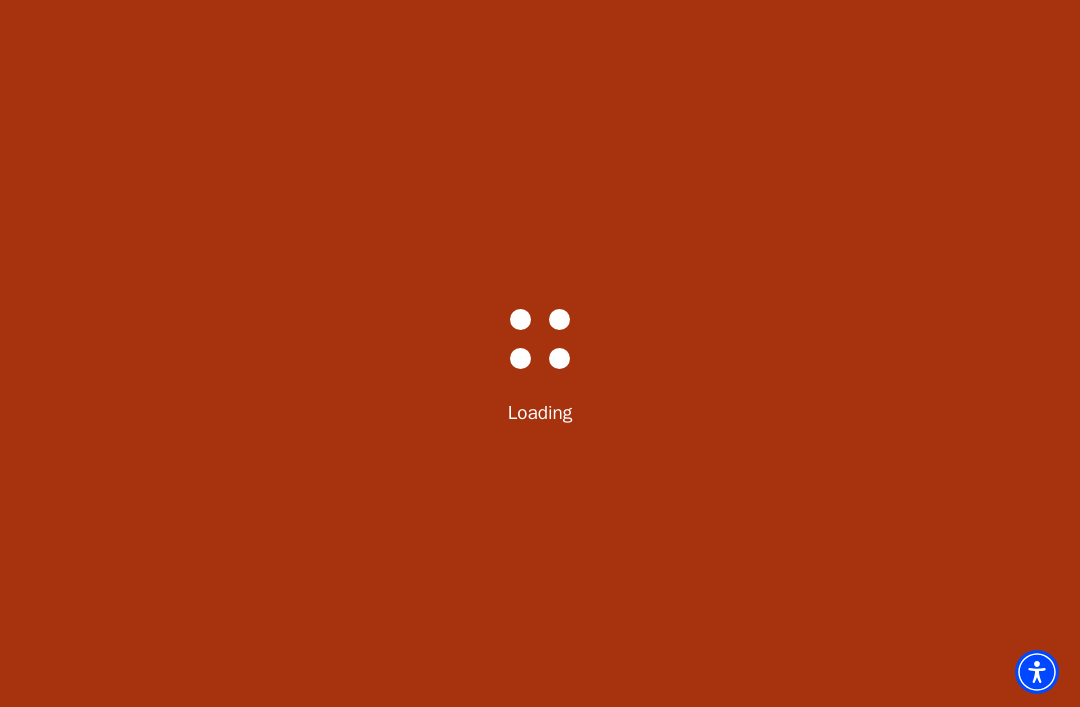 scroll, scrollTop: 0, scrollLeft: 0, axis: both 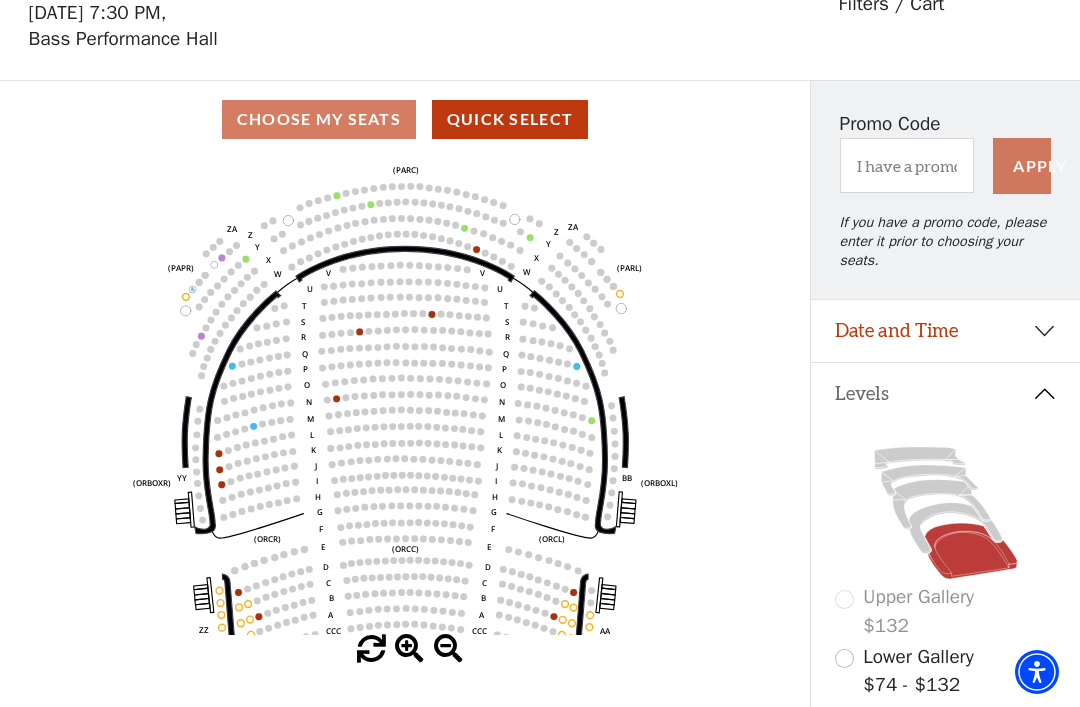 click on "Date and Time" at bounding box center [945, 331] 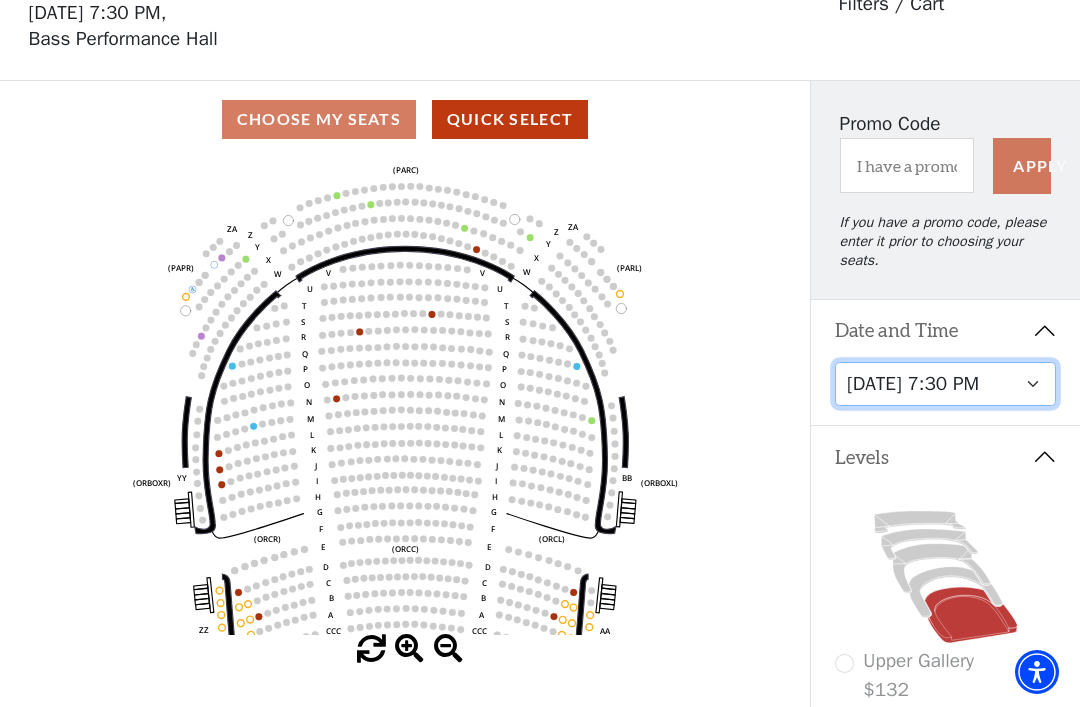 click on "[DATE] 7:30 PM [DATE] 7:30 PM [DATE] 7:30 PM [DATE] 7:30 PM [DATE] 1:30 PM [DATE] 7:30 PM [DATE] 1:30 PM [DATE] 6:30 PM" at bounding box center (946, 384) 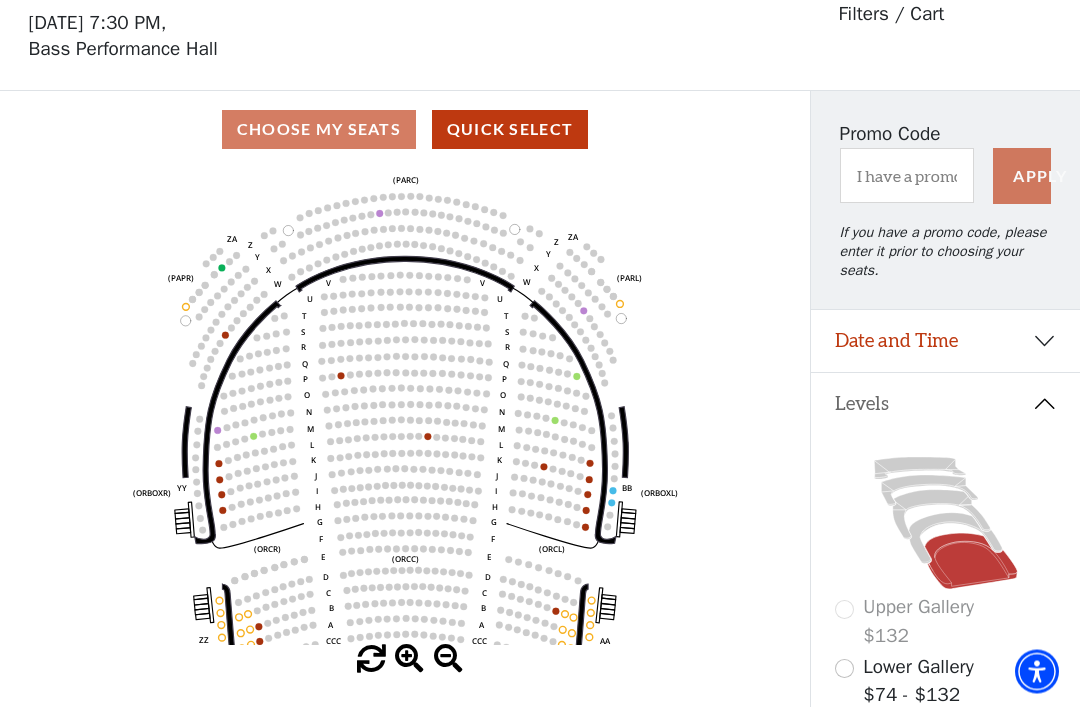 scroll, scrollTop: 93, scrollLeft: 0, axis: vertical 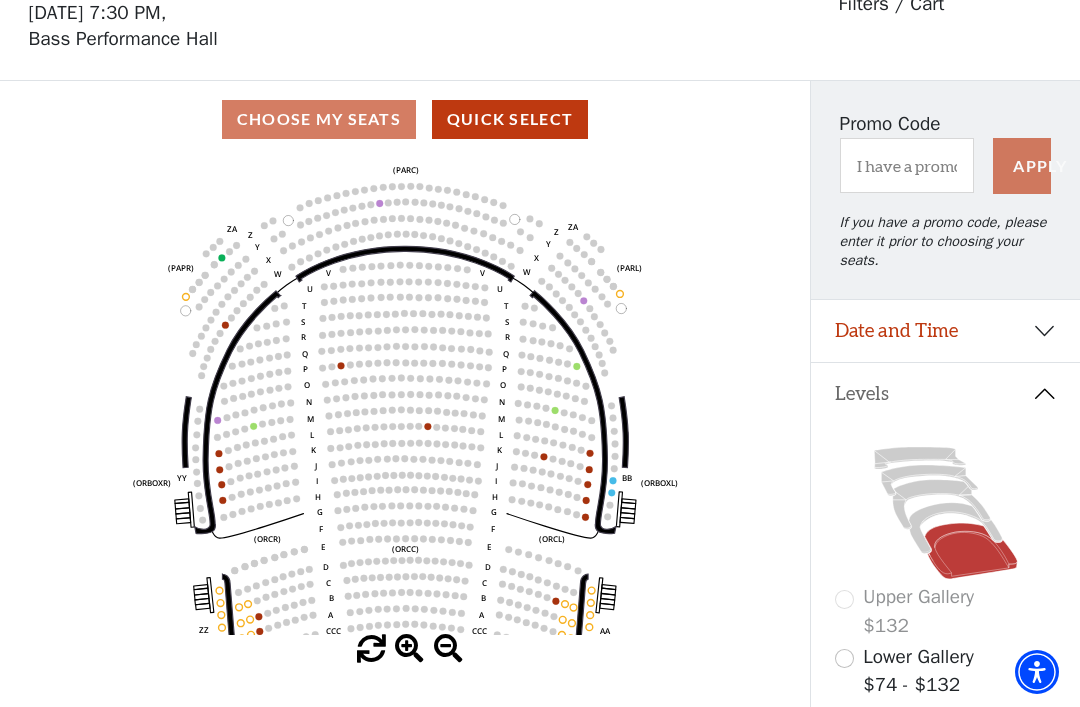 click on "Date and Time" at bounding box center [945, 331] 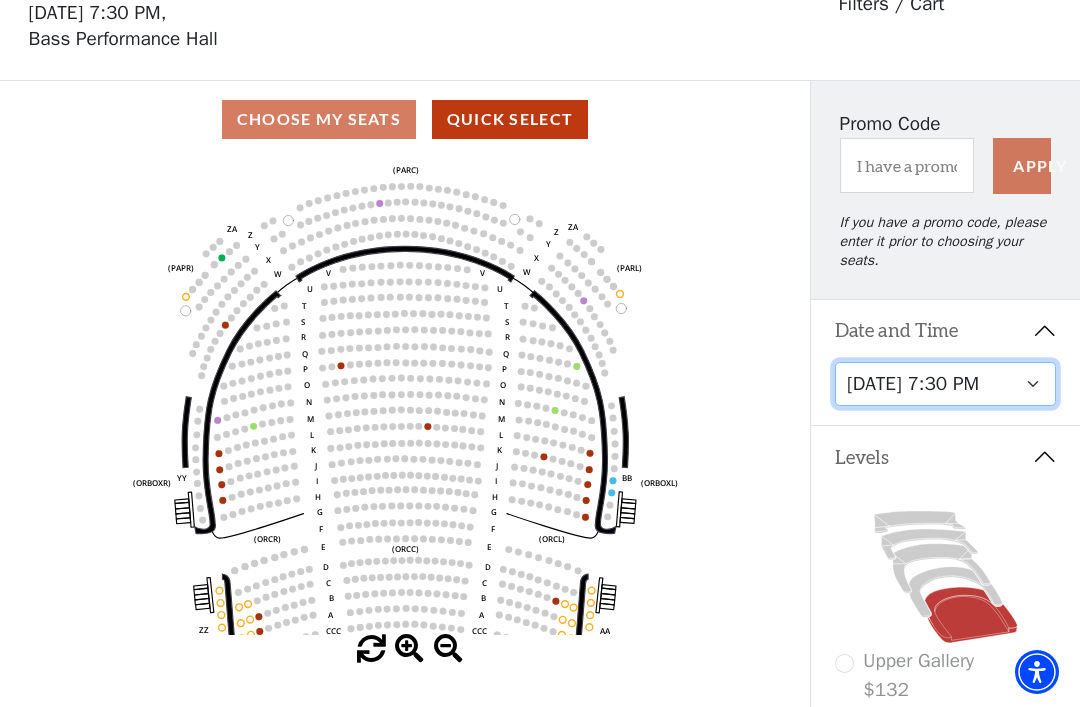 click on "[DATE] 7:30 PM [DATE] 7:30 PM [DATE] 7:30 PM [DATE] 7:30 PM [DATE] 1:30 PM [DATE] 7:30 PM [DATE] 1:30 PM [DATE] 6:30 PM" at bounding box center (946, 384) 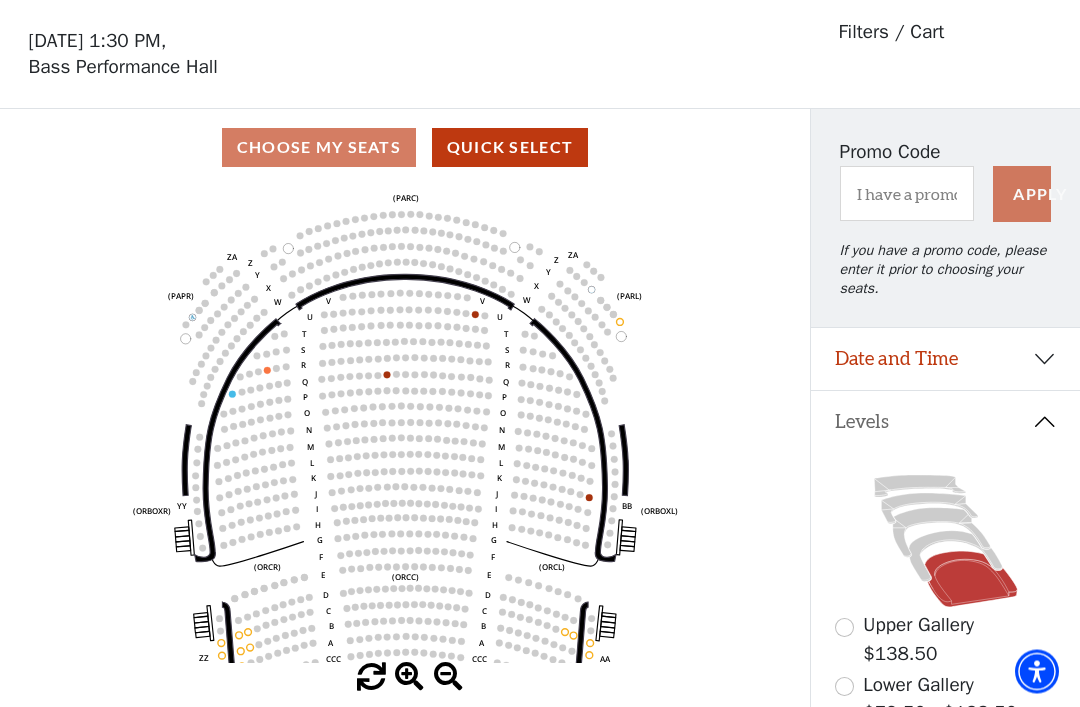 scroll, scrollTop: 93, scrollLeft: 0, axis: vertical 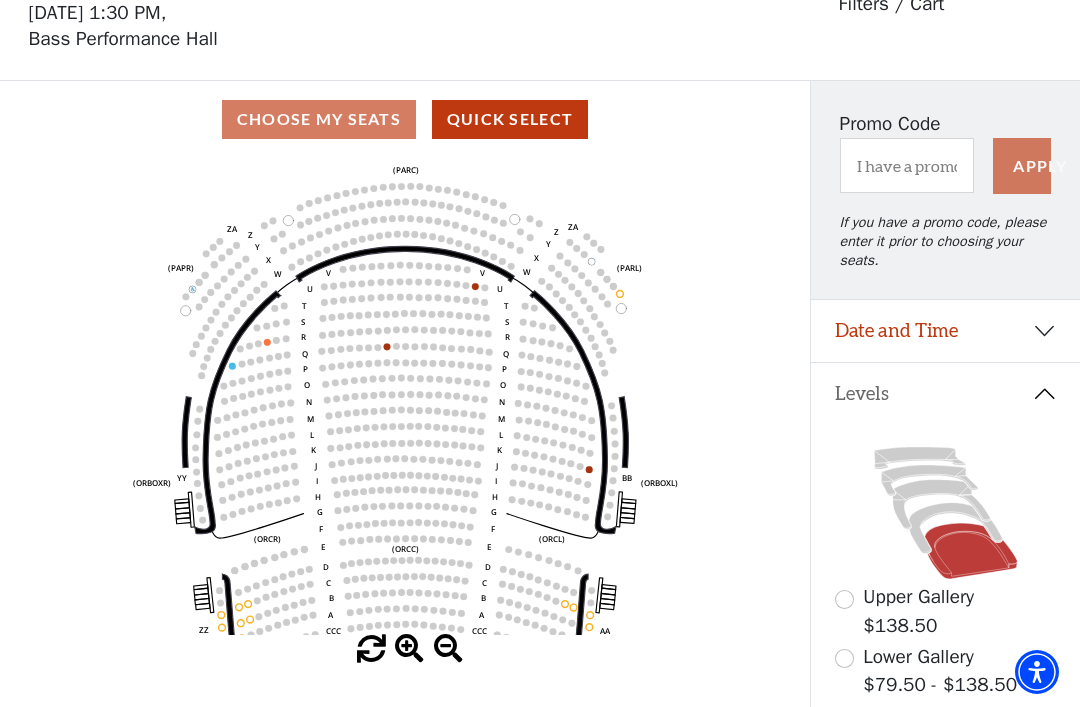 click on "Date and Time" at bounding box center [945, 331] 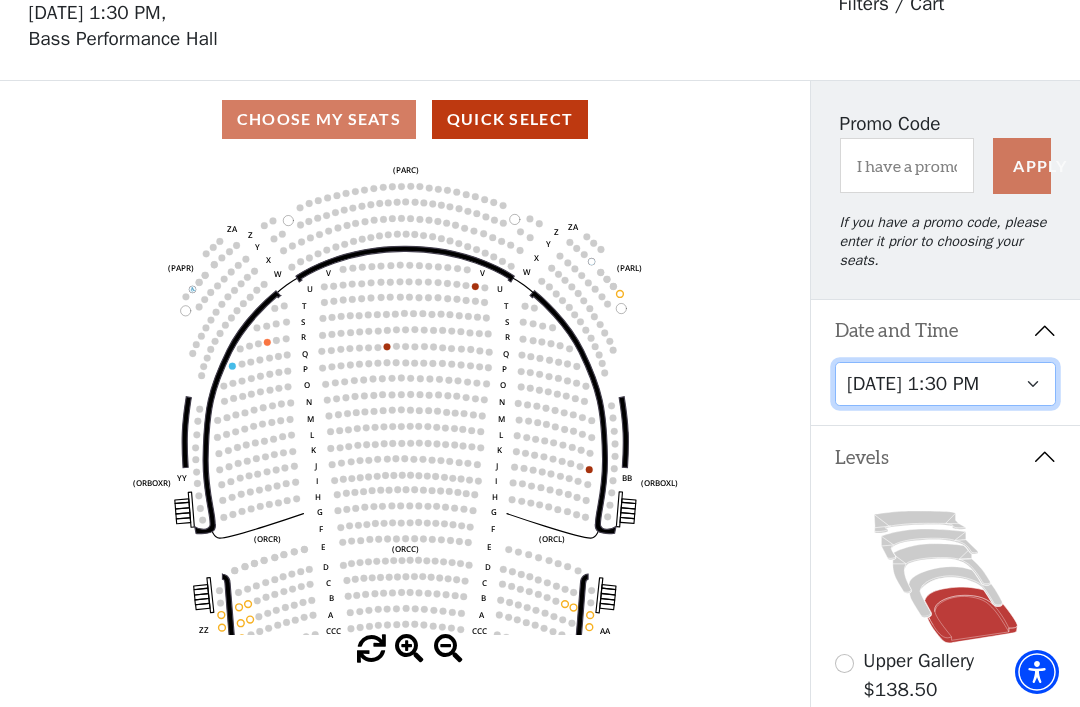 click on "[DATE] 7:30 PM [DATE] 7:30 PM [DATE] 7:30 PM [DATE] 7:30 PM [DATE] 1:30 PM [DATE] 7:30 PM [DATE] 1:30 PM [DATE] 6:30 PM" at bounding box center (946, 384) 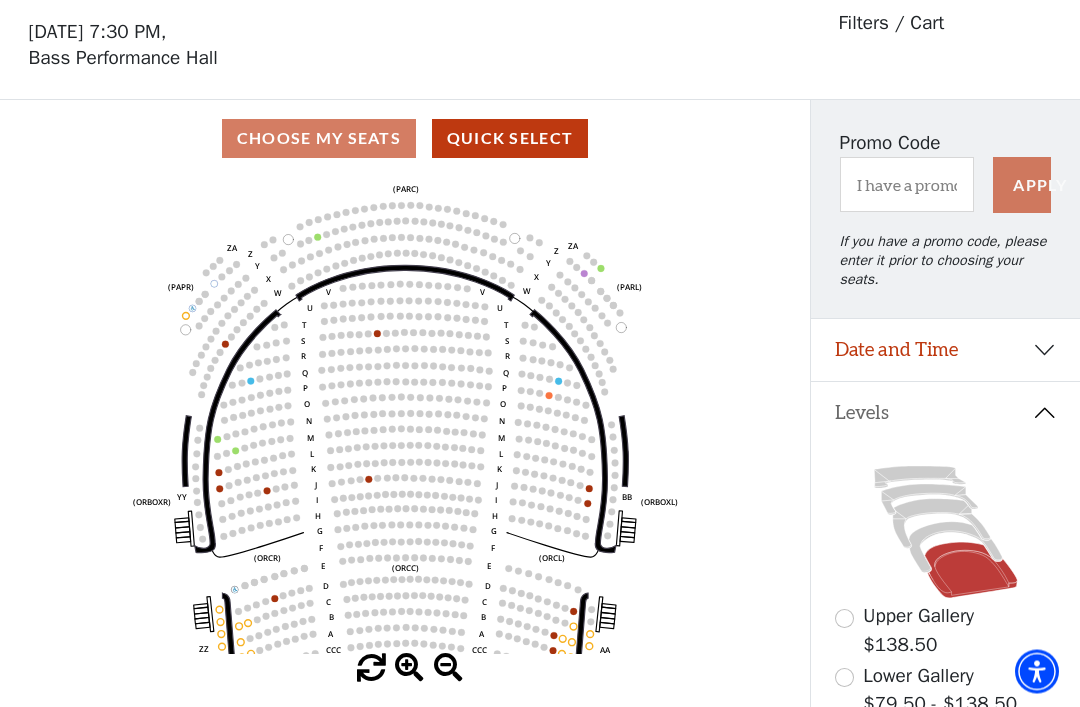 scroll, scrollTop: 93, scrollLeft: 0, axis: vertical 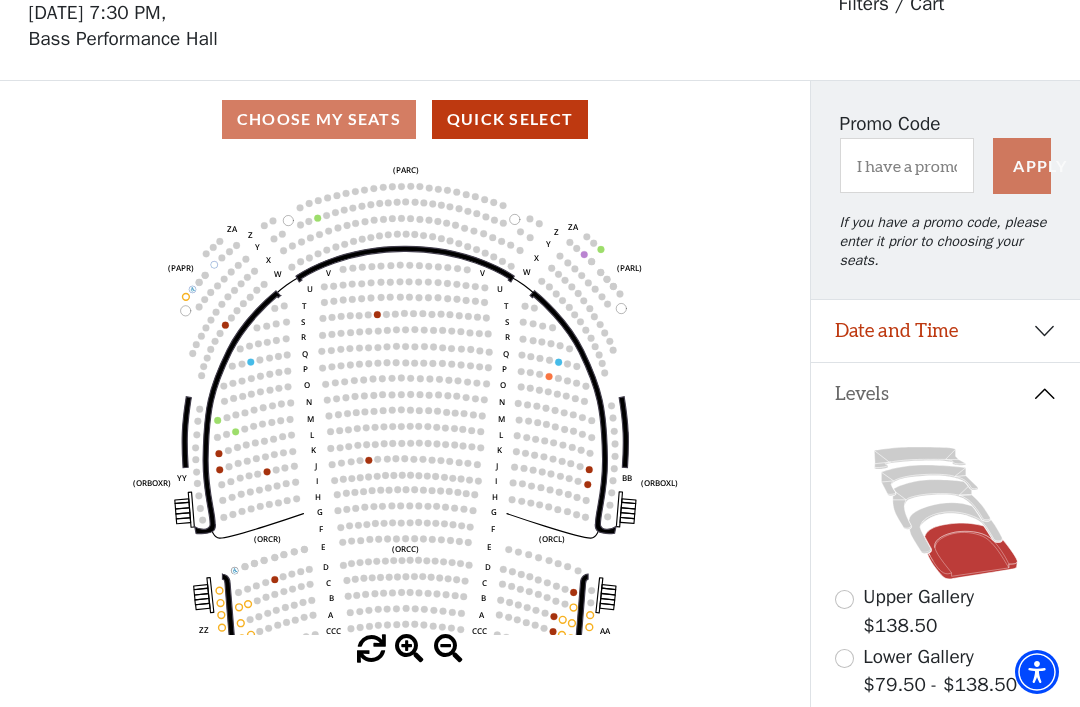 click on "Date and Time" at bounding box center [945, 331] 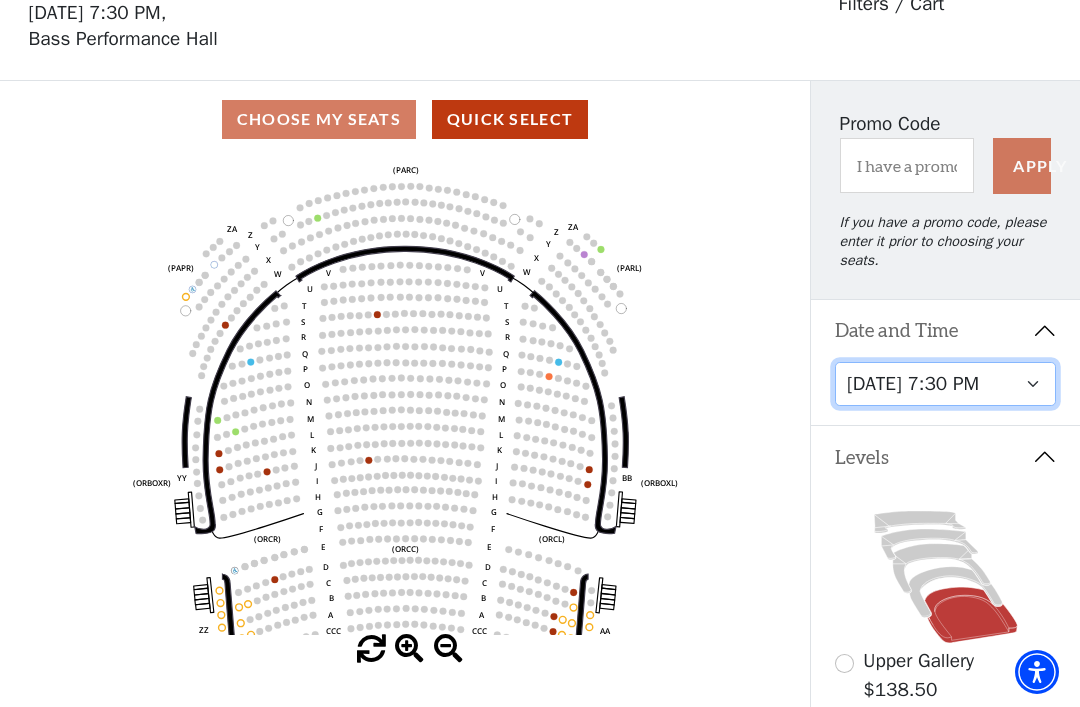 click on "[DATE] 7:30 PM [DATE] 7:30 PM [DATE] 7:30 PM [DATE] 7:30 PM [DATE] 1:30 PM [DATE] 7:30 PM [DATE] 1:30 PM [DATE] 6:30 PM" at bounding box center (946, 384) 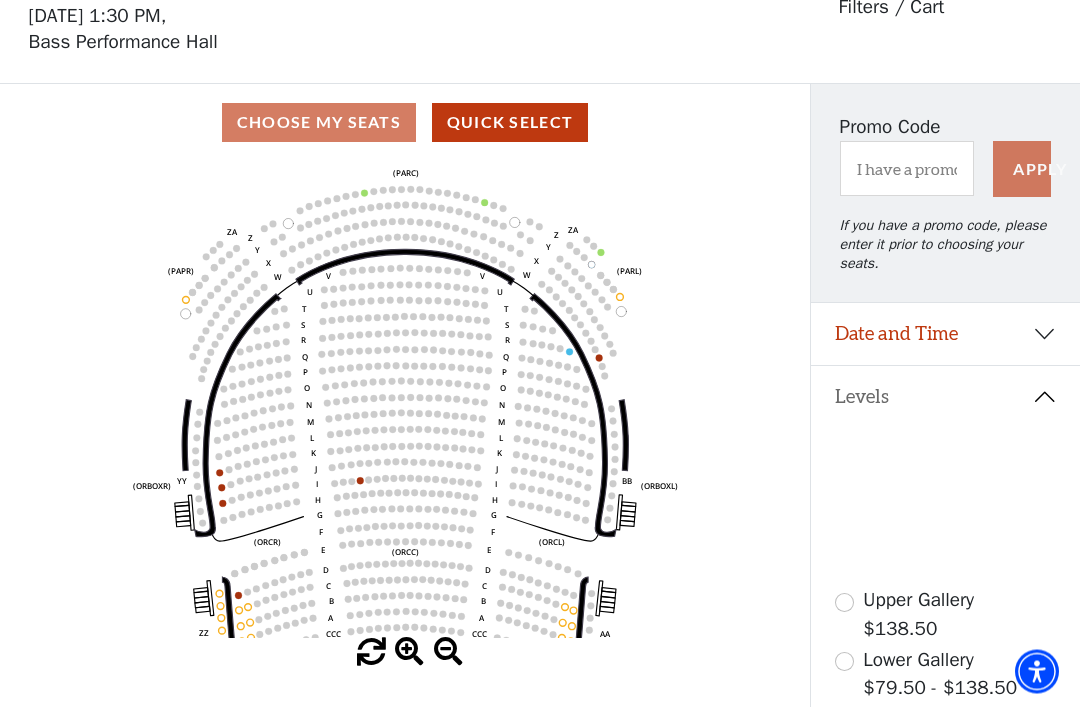 scroll, scrollTop: 93, scrollLeft: 0, axis: vertical 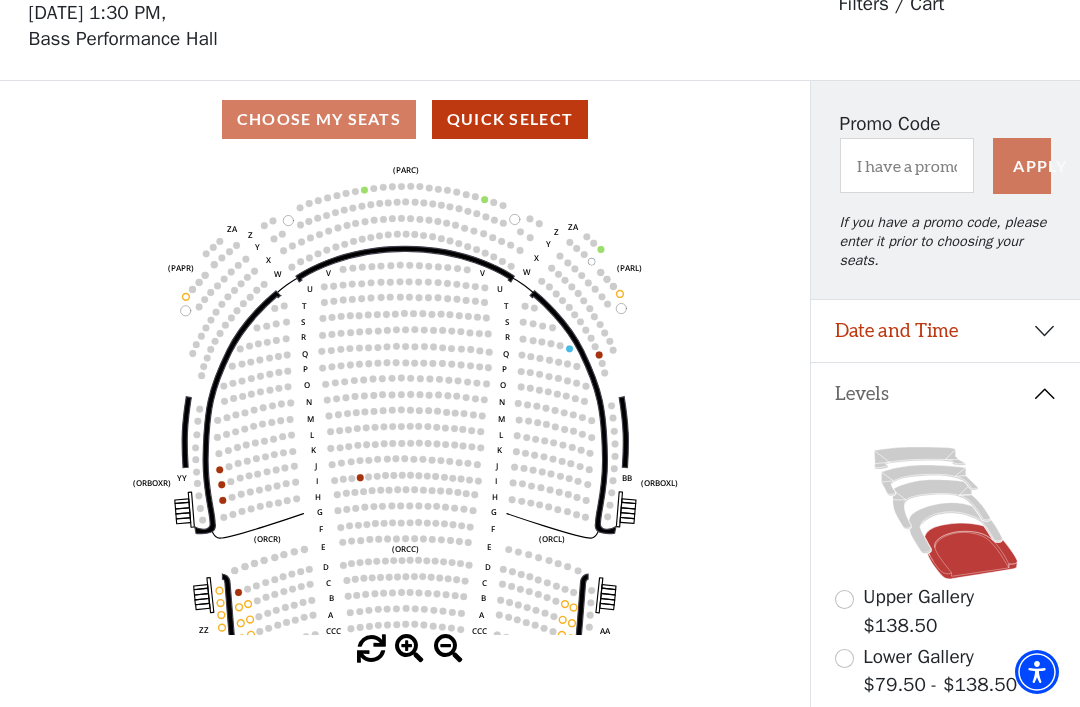 click on "Date and Time" at bounding box center [945, 331] 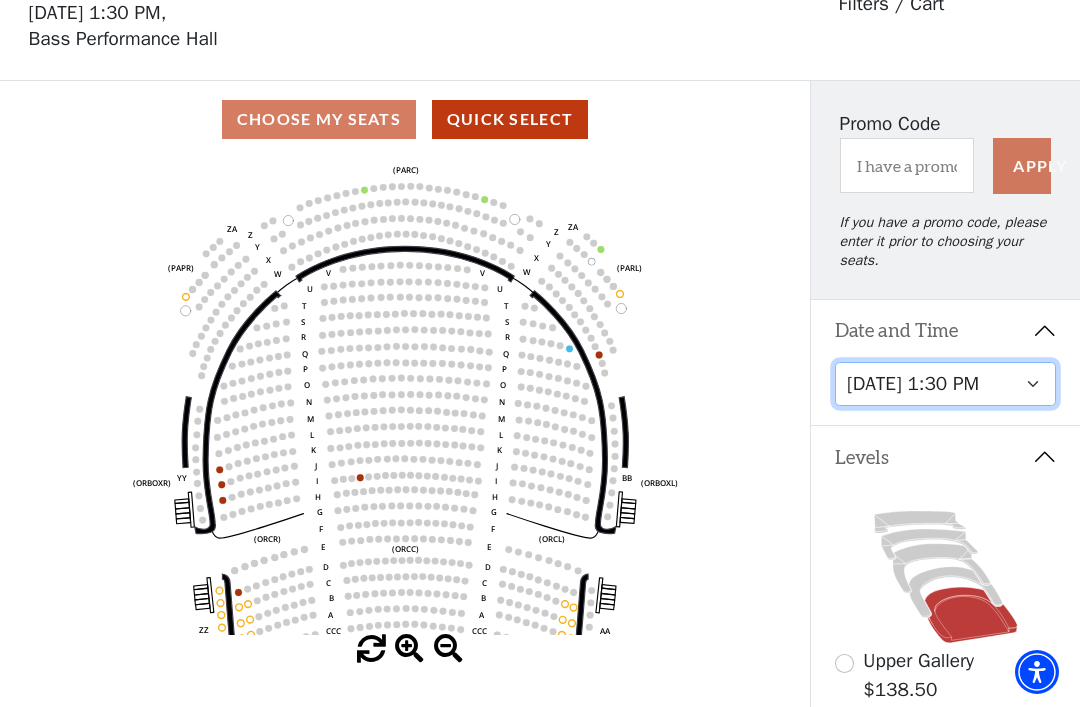 click on "[DATE] 7:30 PM [DATE] 7:30 PM [DATE] 7:30 PM [DATE] 7:30 PM [DATE] 1:30 PM [DATE] 7:30 PM [DATE] 1:30 PM [DATE] 6:30 PM" at bounding box center (946, 384) 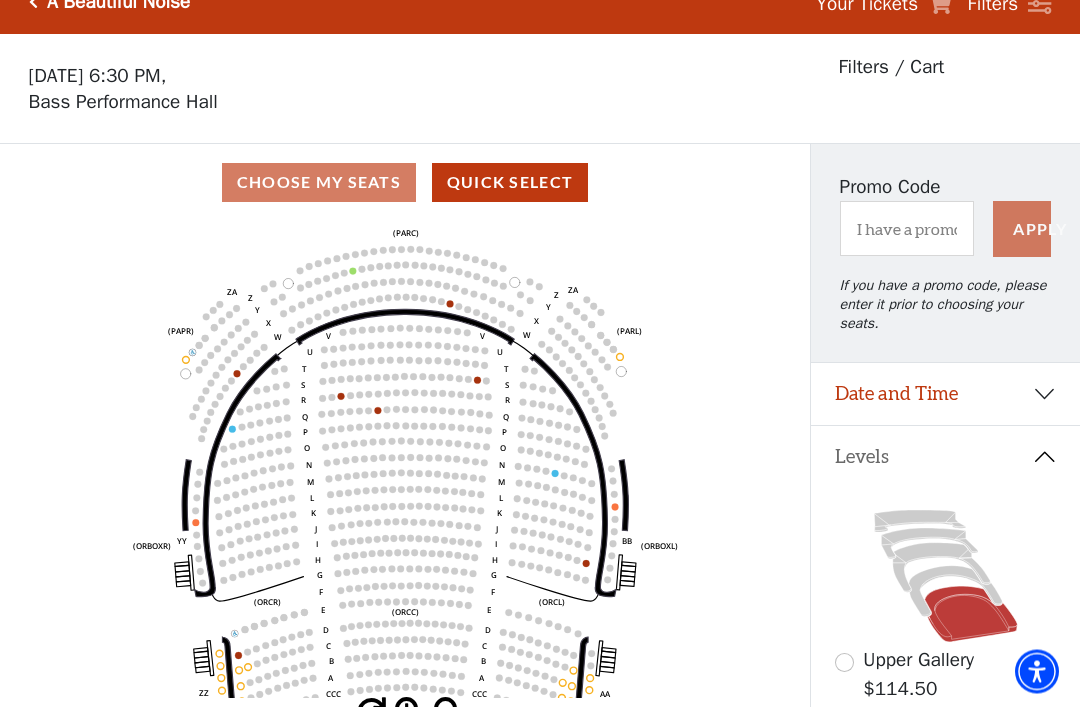 scroll, scrollTop: 93, scrollLeft: 0, axis: vertical 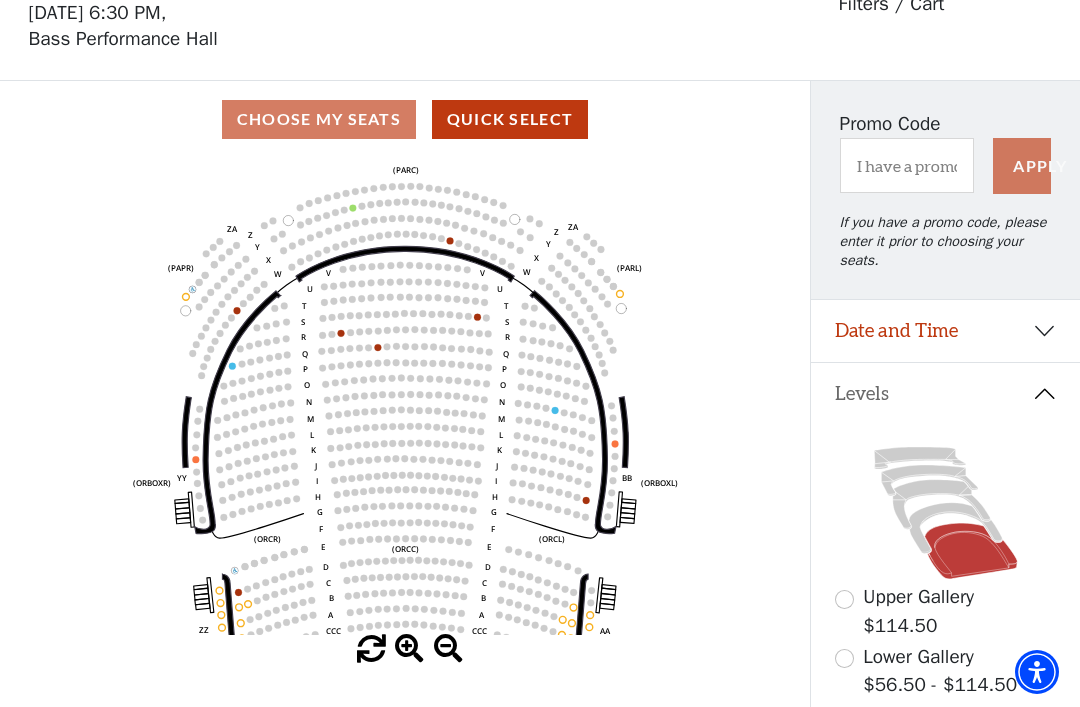 click on "Upper Gallery $114.50" at bounding box center [946, 611] 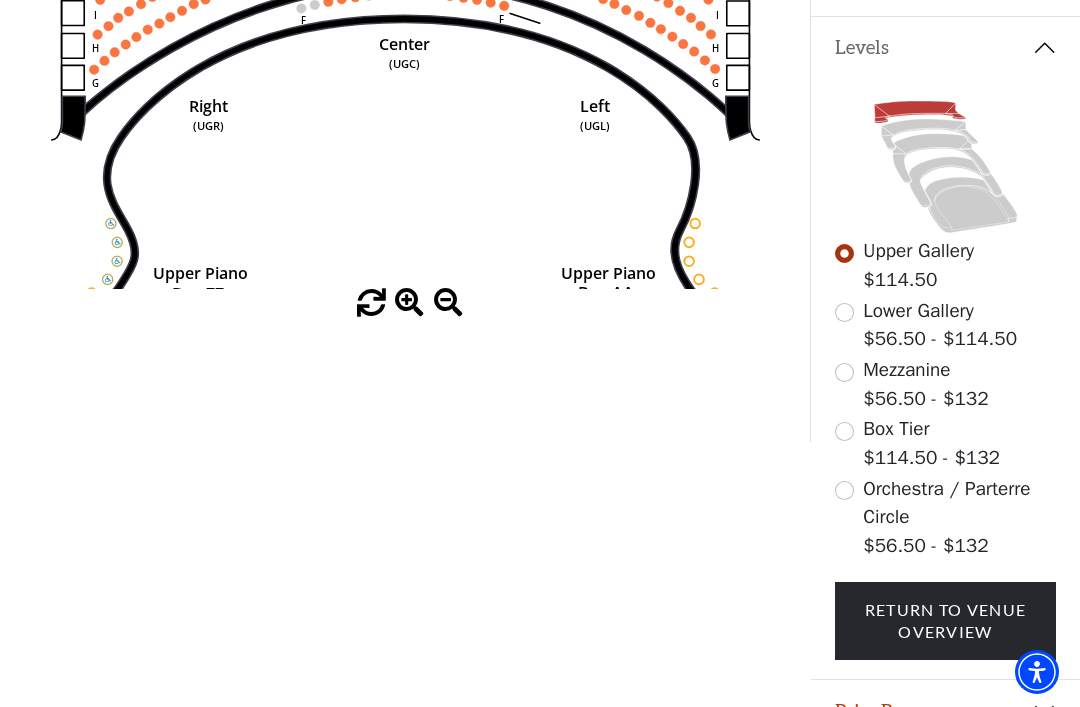 scroll, scrollTop: 459, scrollLeft: 0, axis: vertical 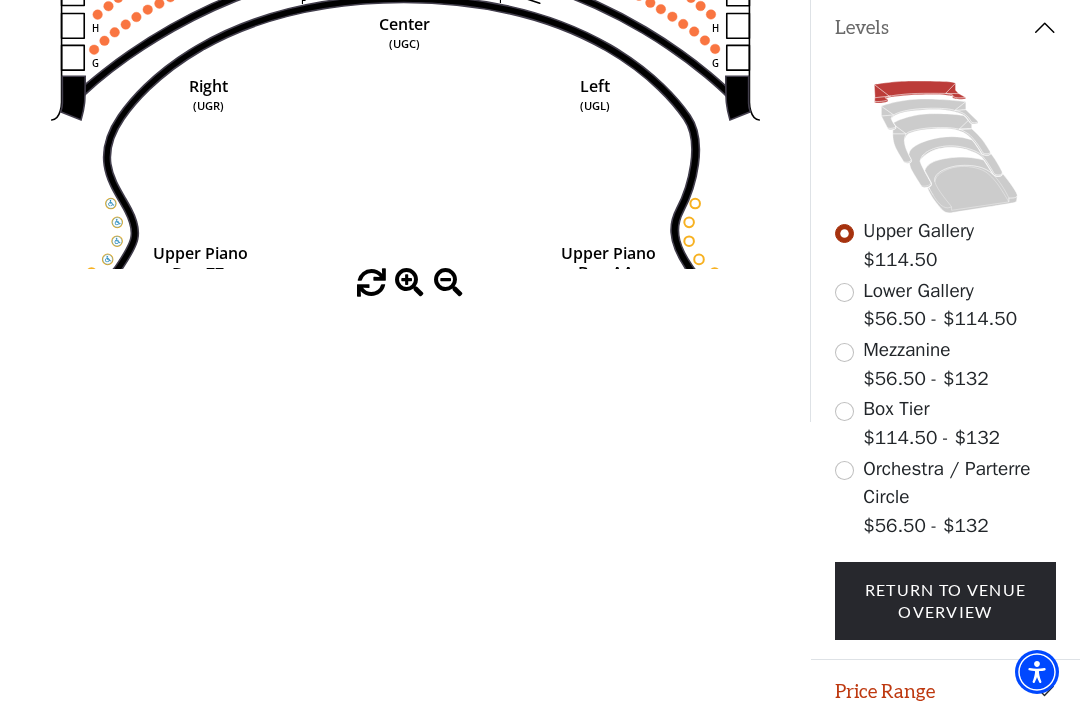 click on "Legend" at bounding box center (945, 754) 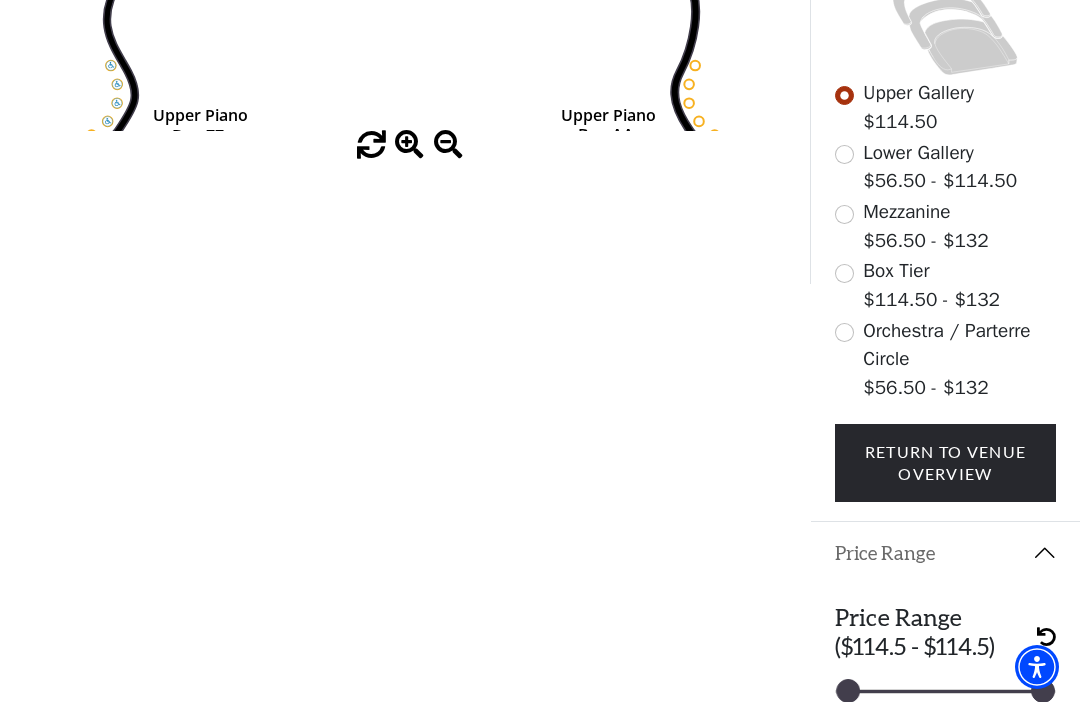 scroll, scrollTop: 586, scrollLeft: 0, axis: vertical 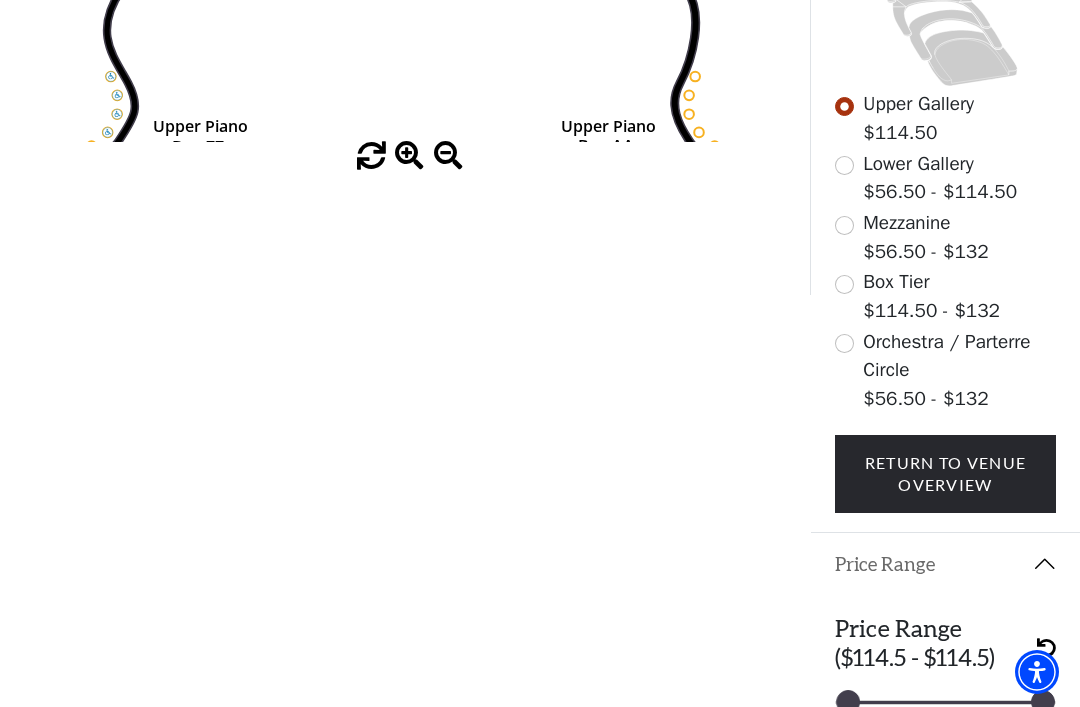 click on "Legend" at bounding box center (945, 756) 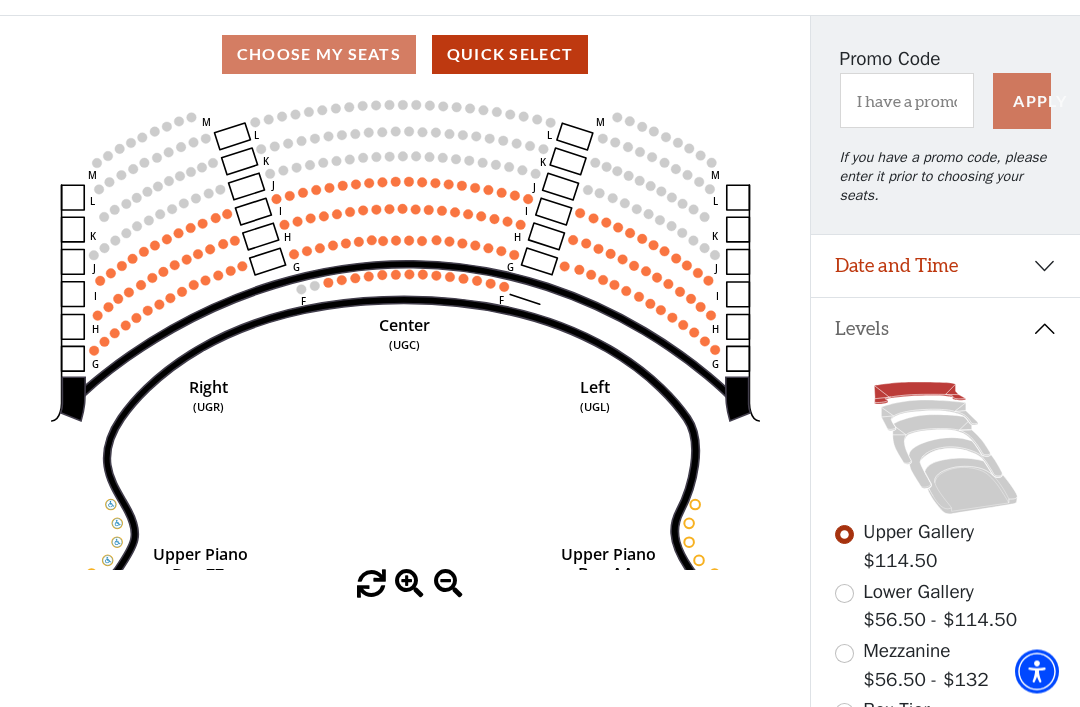 scroll, scrollTop: 156, scrollLeft: 0, axis: vertical 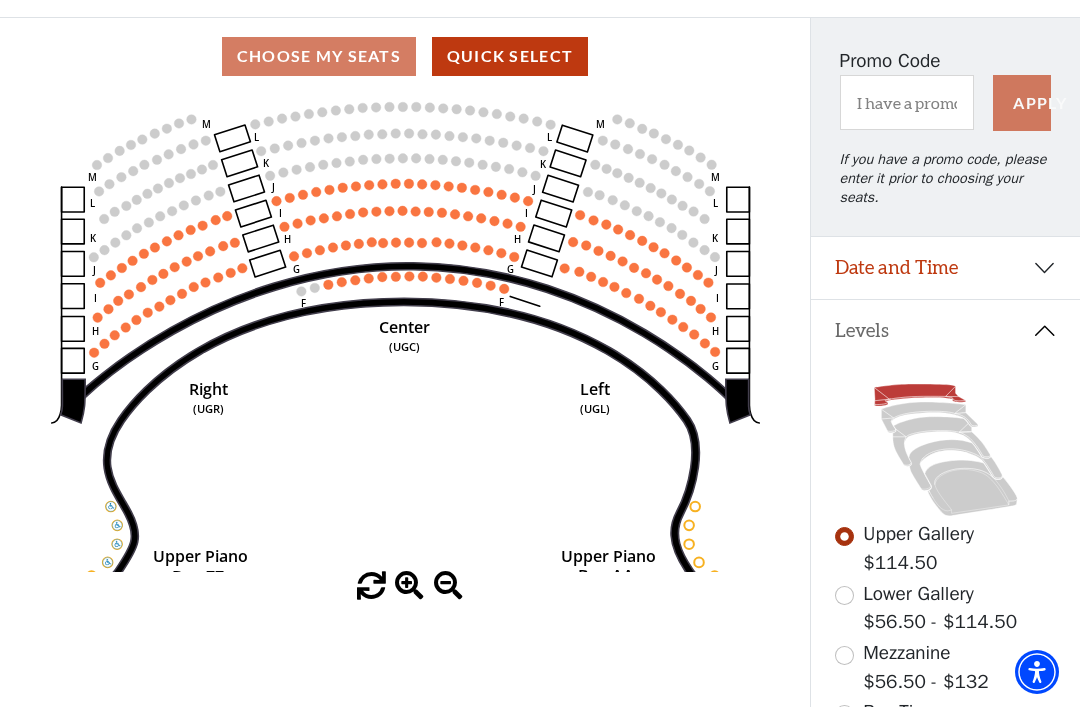 click at bounding box center [844, 595] 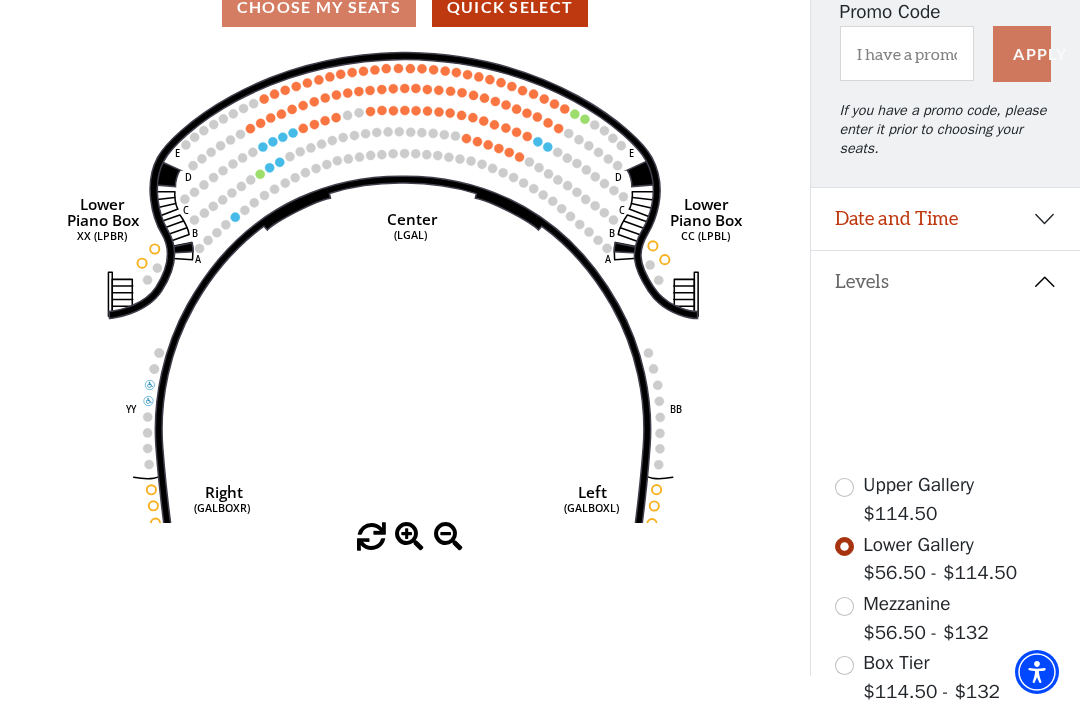 scroll, scrollTop: 211, scrollLeft: 0, axis: vertical 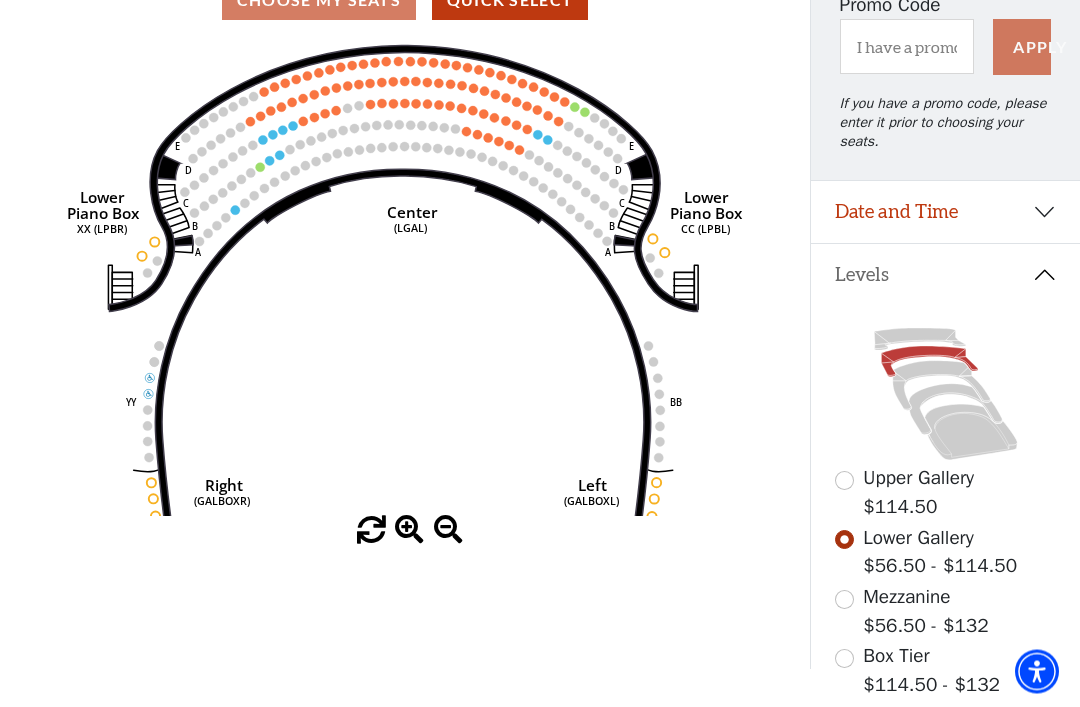 click at bounding box center (844, 600) 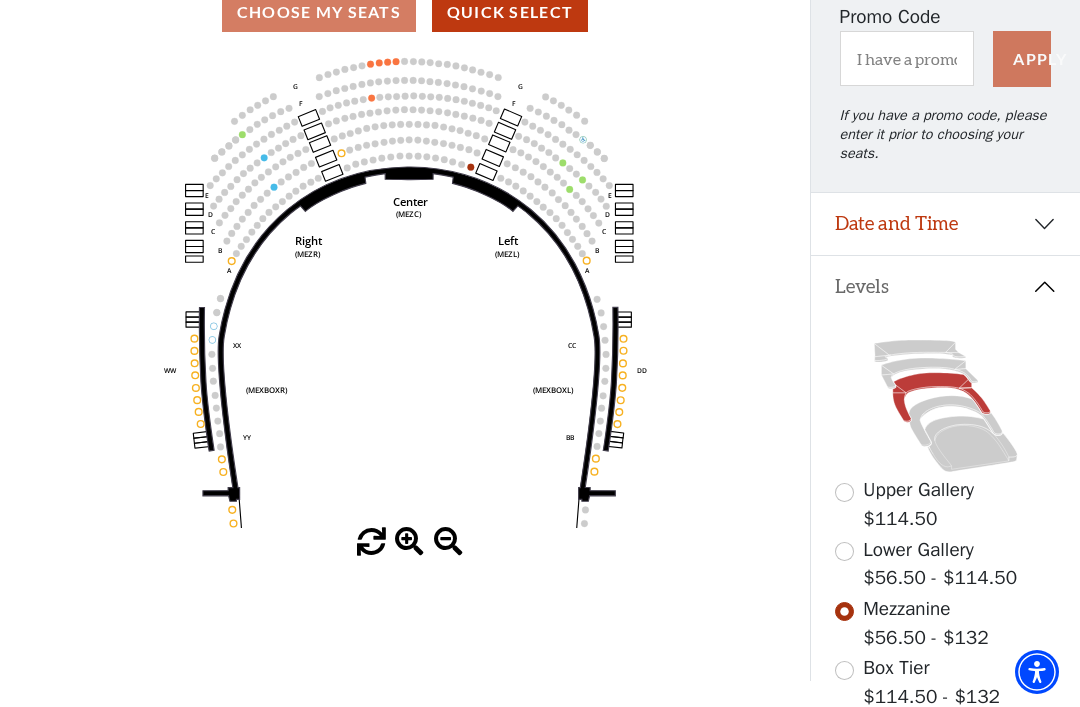 scroll, scrollTop: 220, scrollLeft: 0, axis: vertical 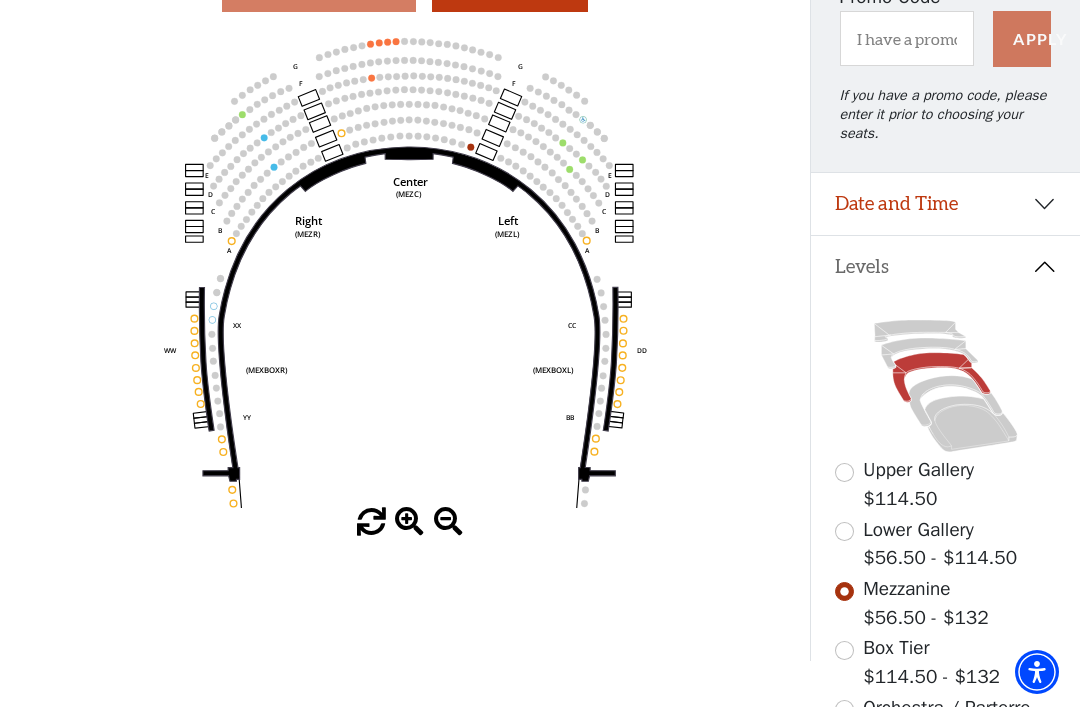click at bounding box center (844, 709) 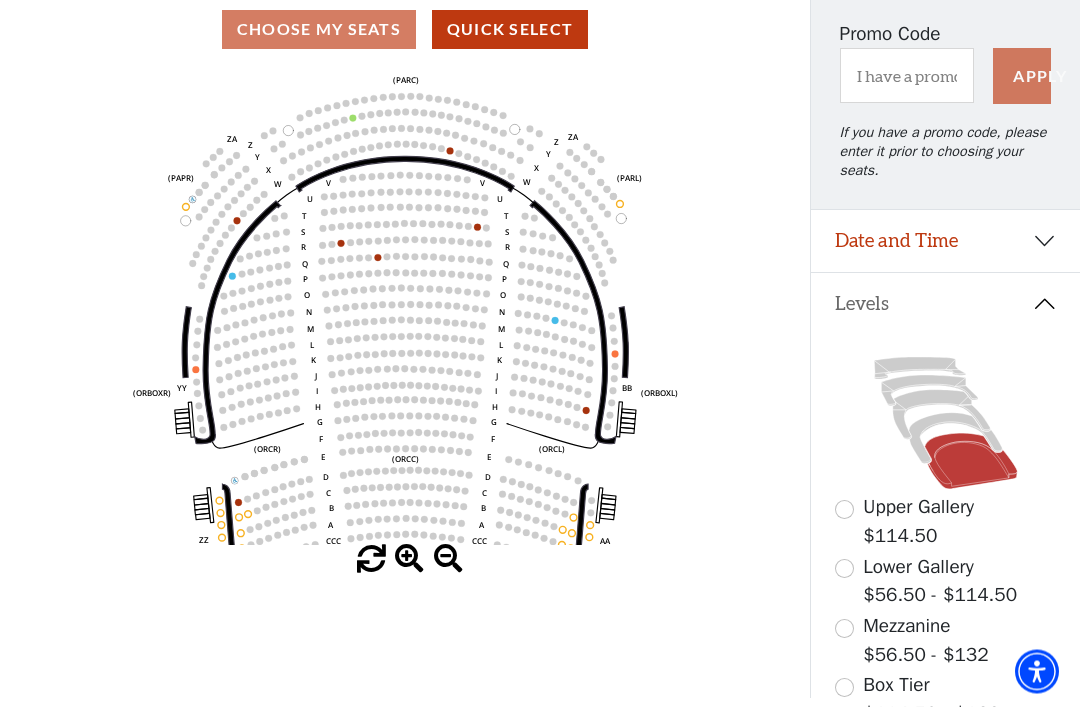 scroll, scrollTop: 174, scrollLeft: 0, axis: vertical 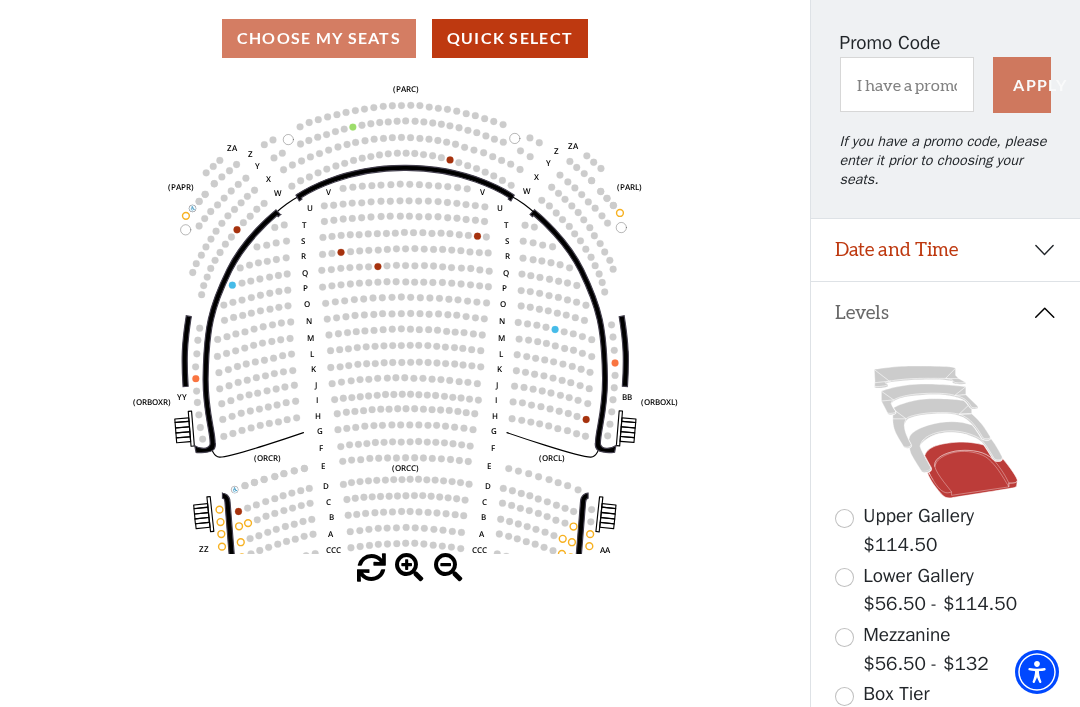 click at bounding box center (844, 518) 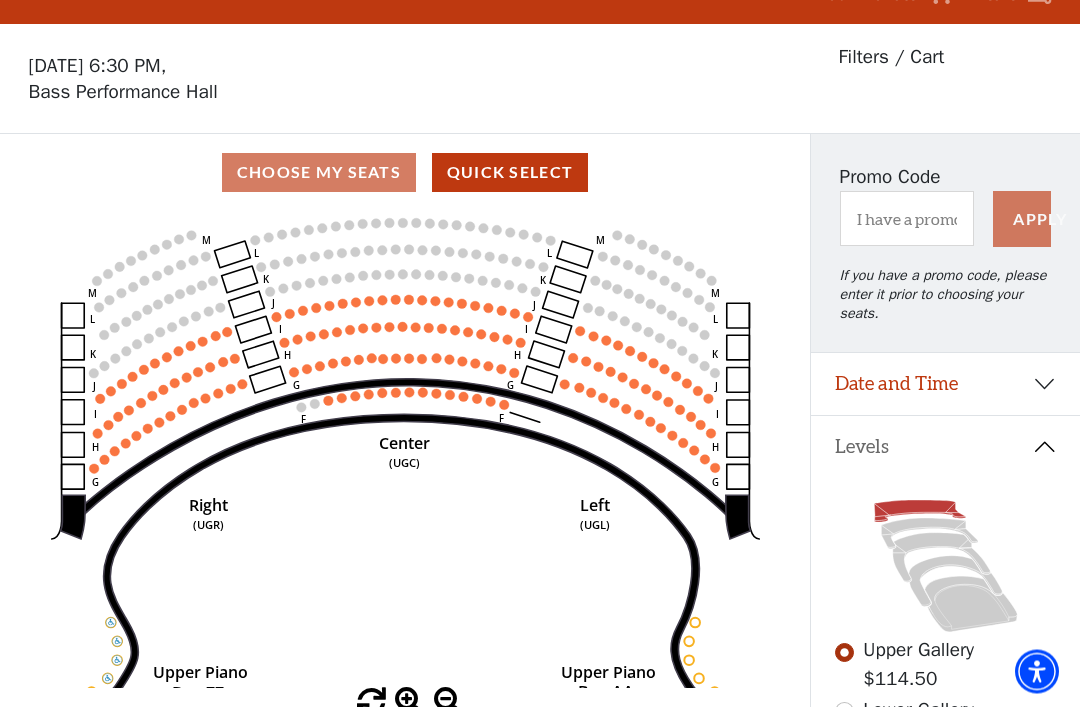 scroll, scrollTop: 93, scrollLeft: 0, axis: vertical 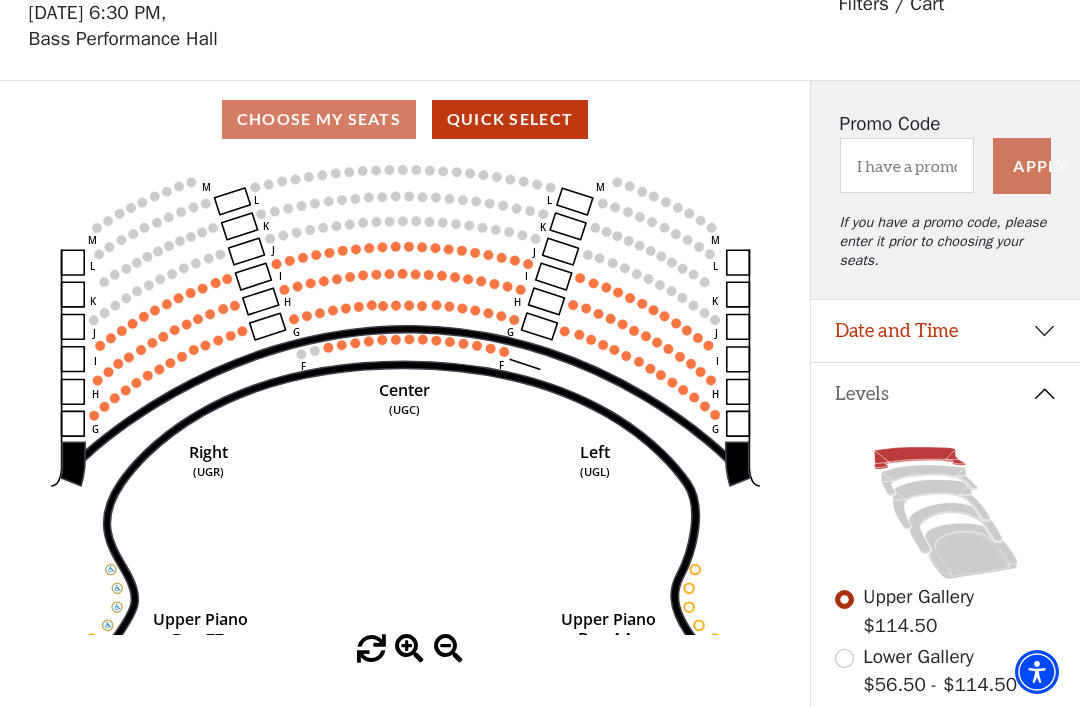 click on "Date and Time" at bounding box center (945, 331) 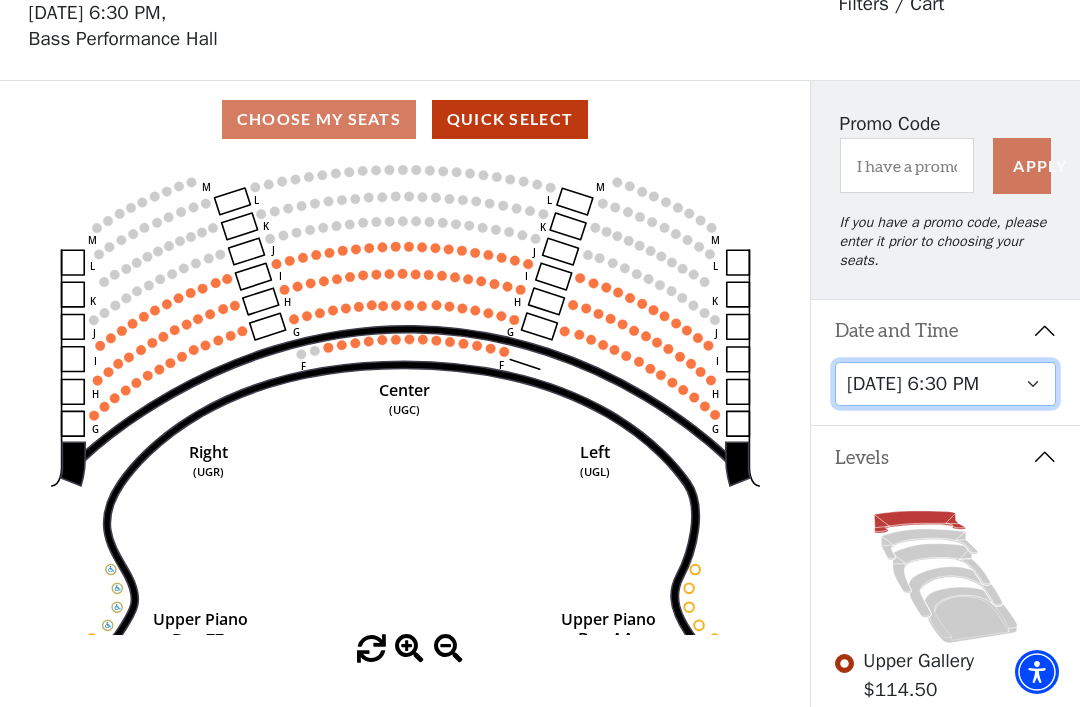 click on "[DATE] 7:30 PM [DATE] 7:30 PM [DATE] 7:30 PM [DATE] 7:30 PM [DATE] 1:30 PM [DATE] 7:30 PM [DATE] 1:30 PM [DATE] 6:30 PM" at bounding box center (946, 384) 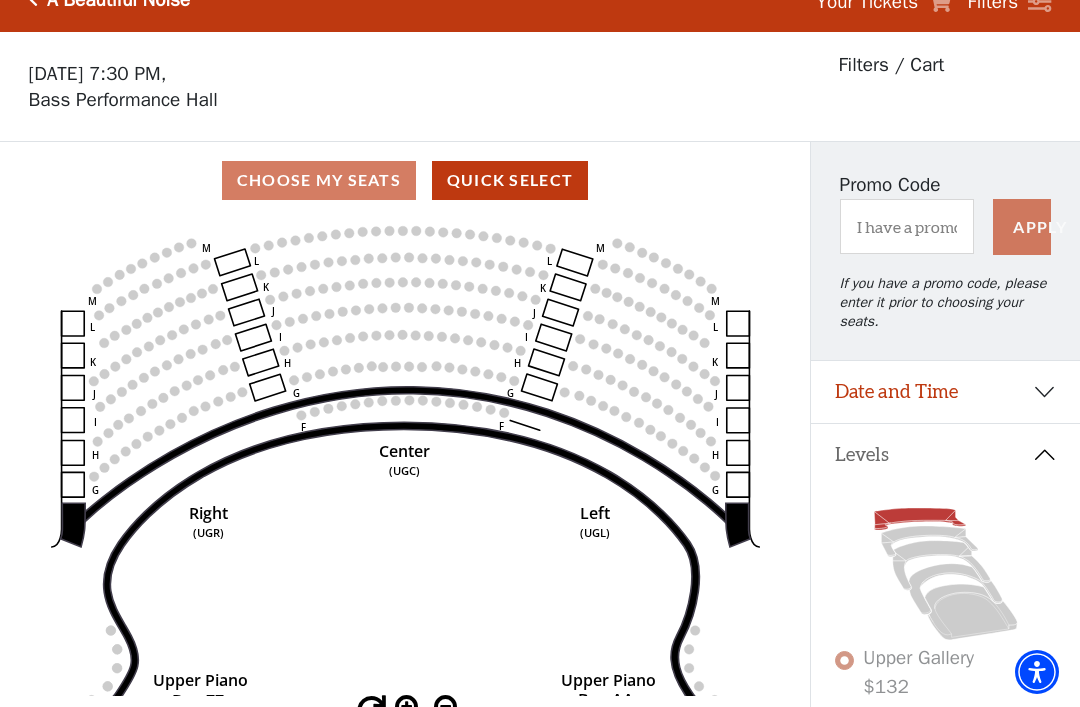 scroll, scrollTop: 93, scrollLeft: 0, axis: vertical 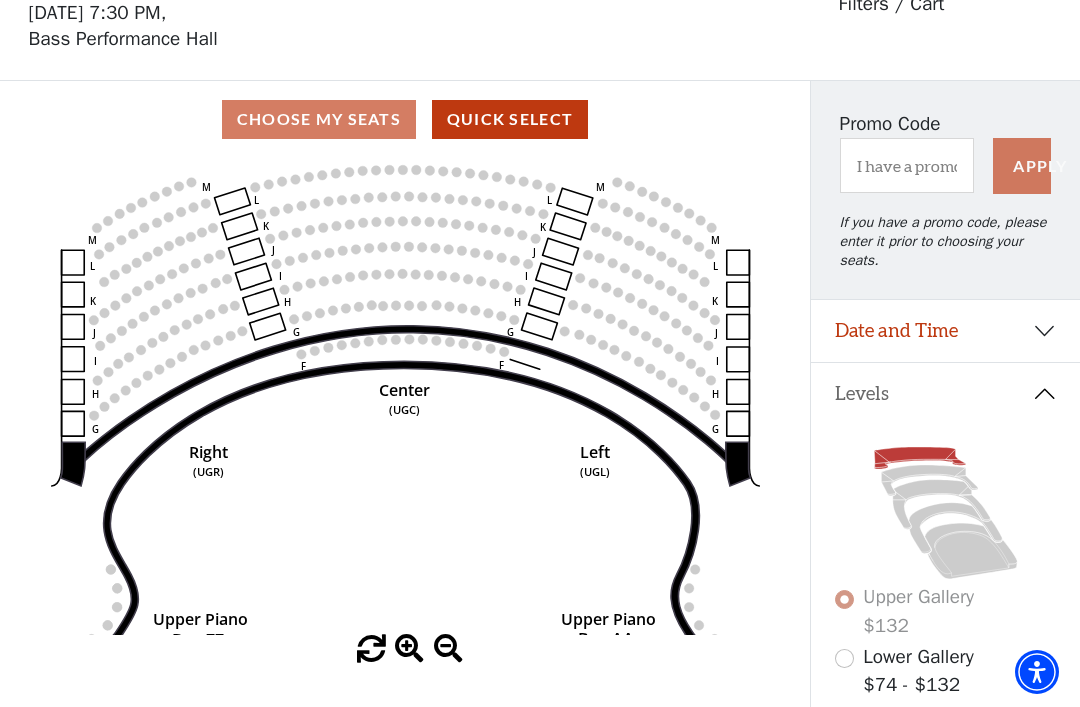 click on "Date and Time" at bounding box center [945, 331] 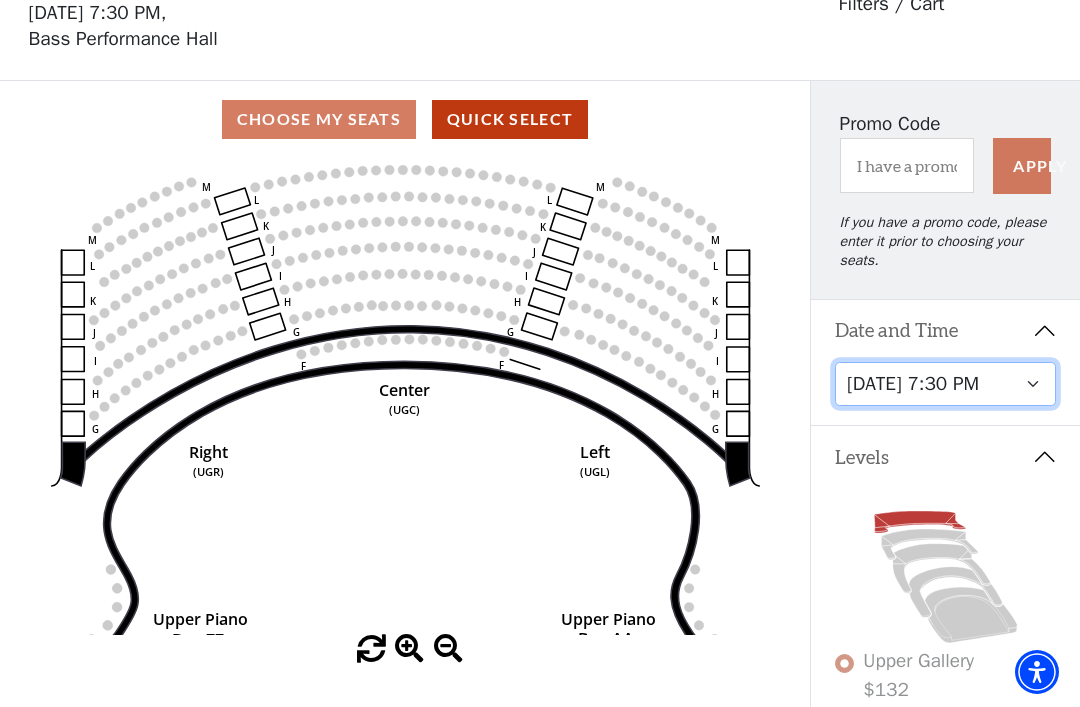 click on "[DATE] 7:30 PM [DATE] 7:30 PM [DATE] 7:30 PM [DATE] 7:30 PM [DATE] 1:30 PM [DATE] 7:30 PM [DATE] 1:30 PM [DATE] 6:30 PM" at bounding box center [946, 384] 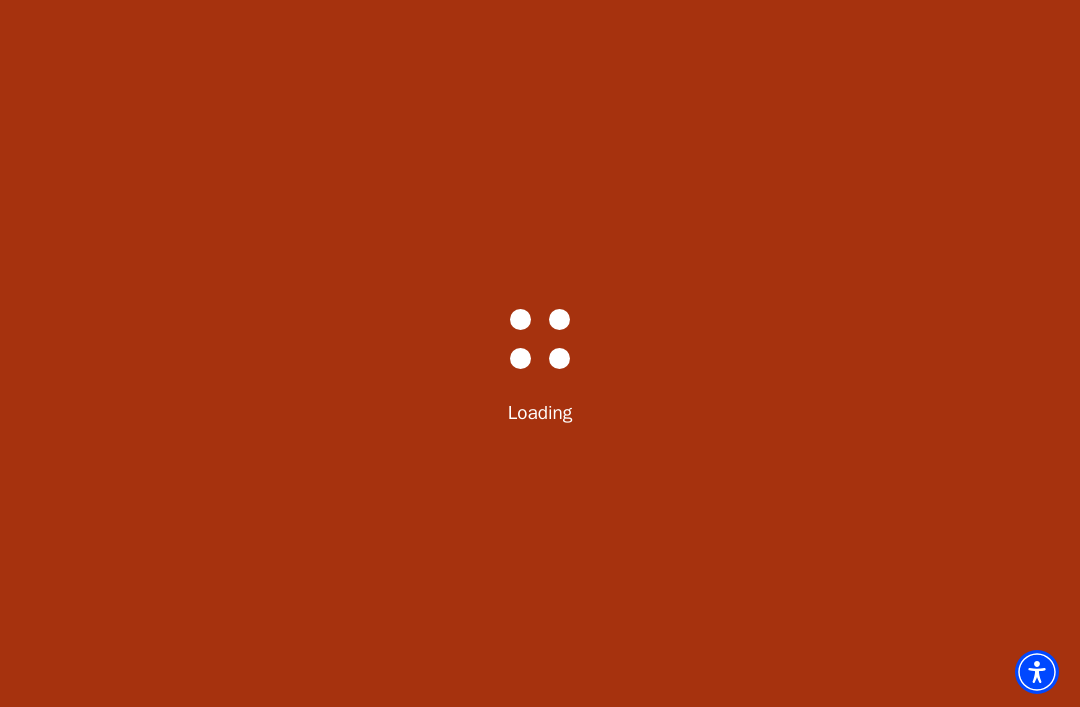 select on "6223" 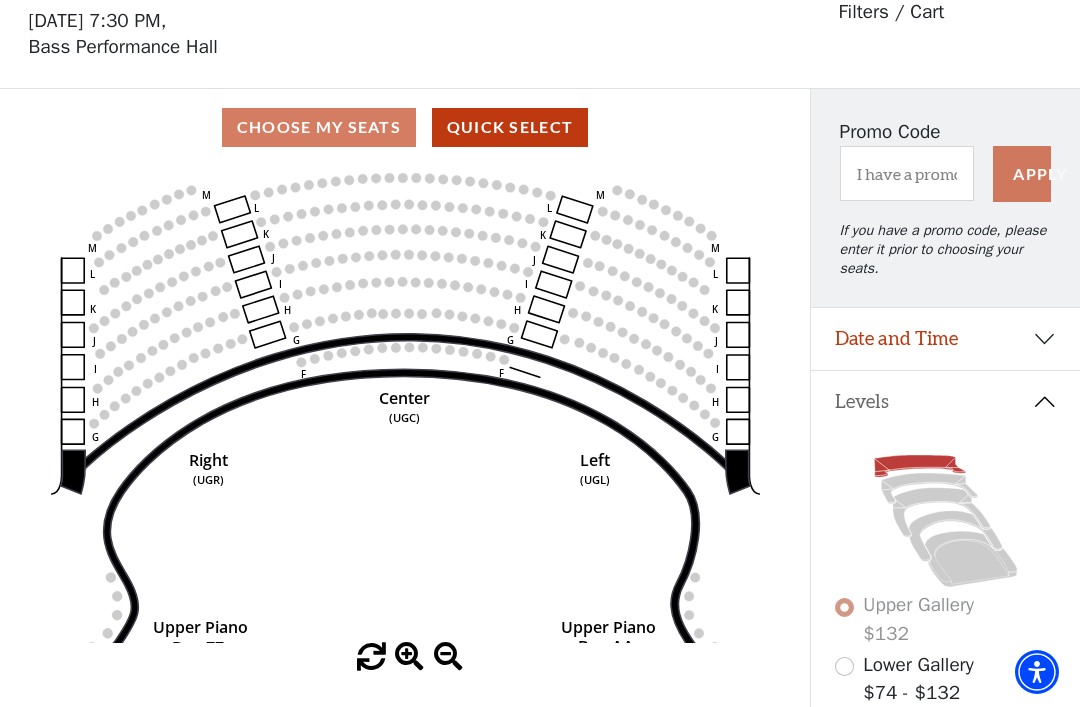 scroll, scrollTop: 93, scrollLeft: 0, axis: vertical 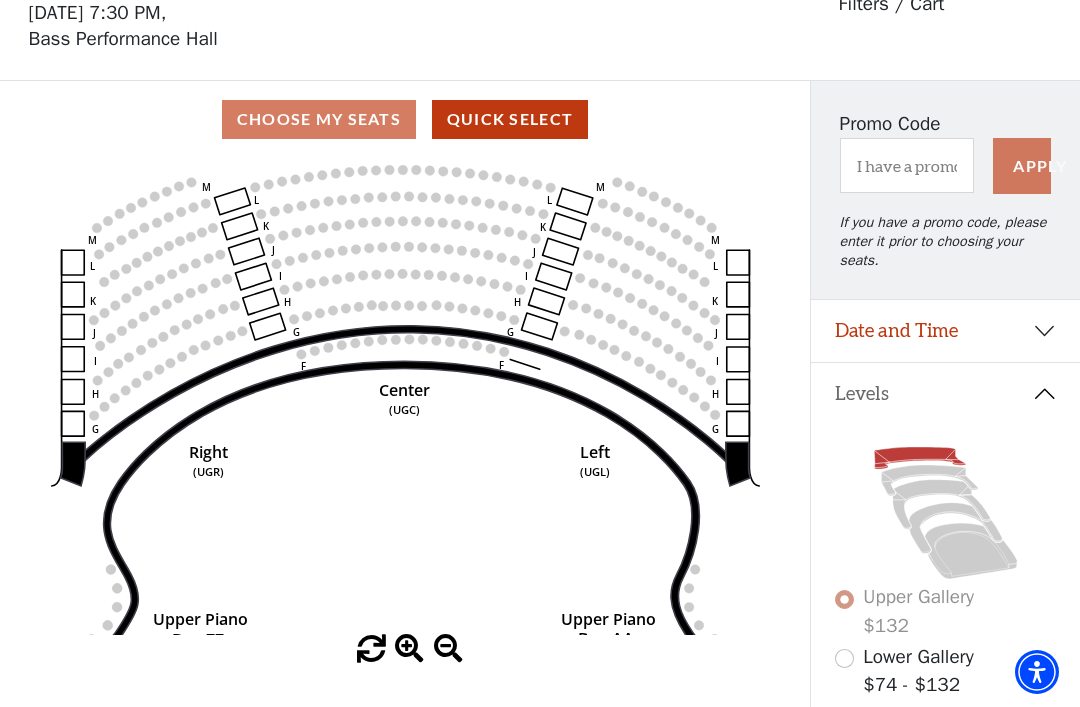 click on "Date and Time" at bounding box center (945, 331) 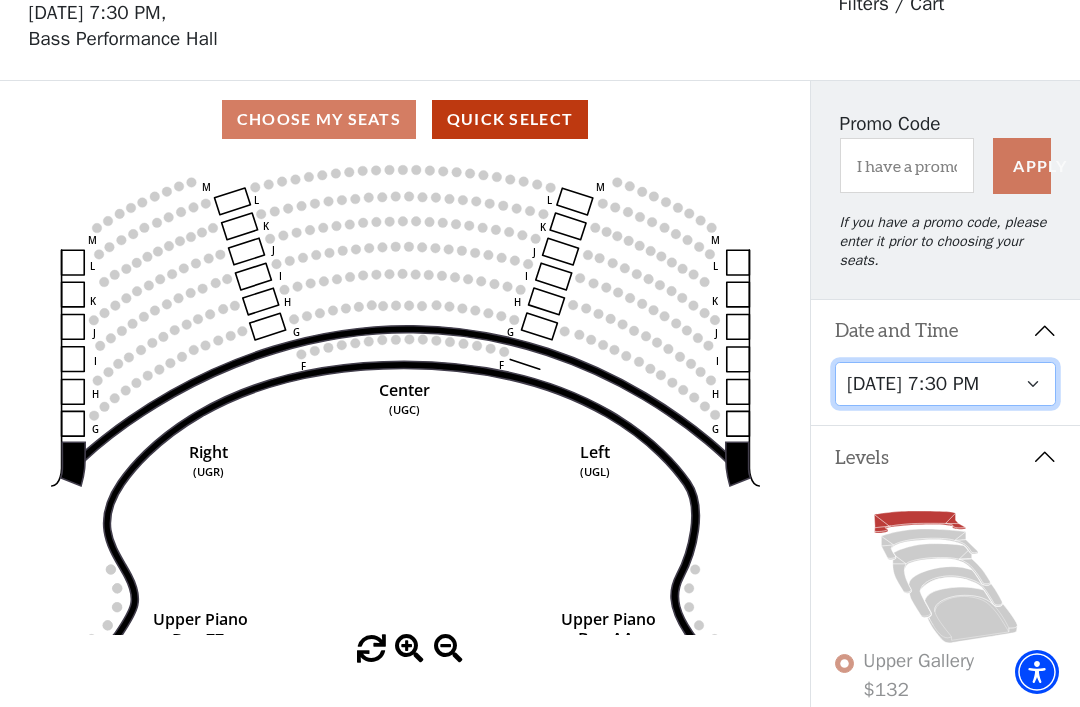 click on "[DATE] 7:30 PM [DATE] 7:30 PM [DATE] 7:30 PM [DATE] 7:30 PM [DATE] 1:30 PM [DATE] 7:30 PM [DATE] 1:30 PM [DATE] 6:30 PM" at bounding box center (946, 384) 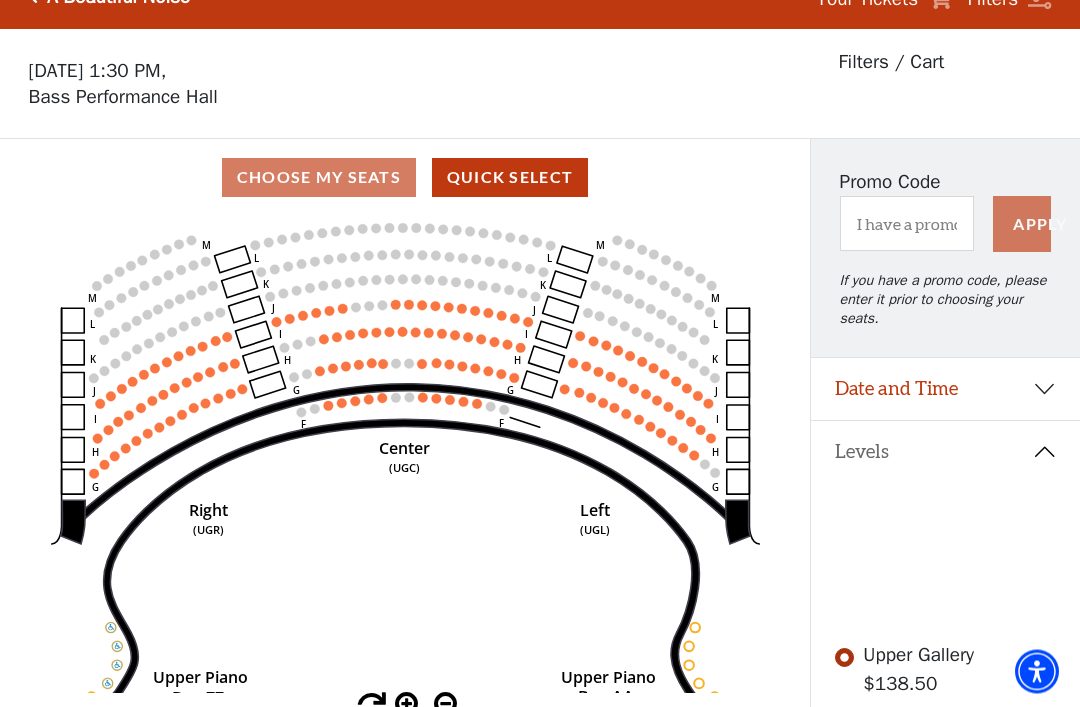 scroll, scrollTop: 93, scrollLeft: 0, axis: vertical 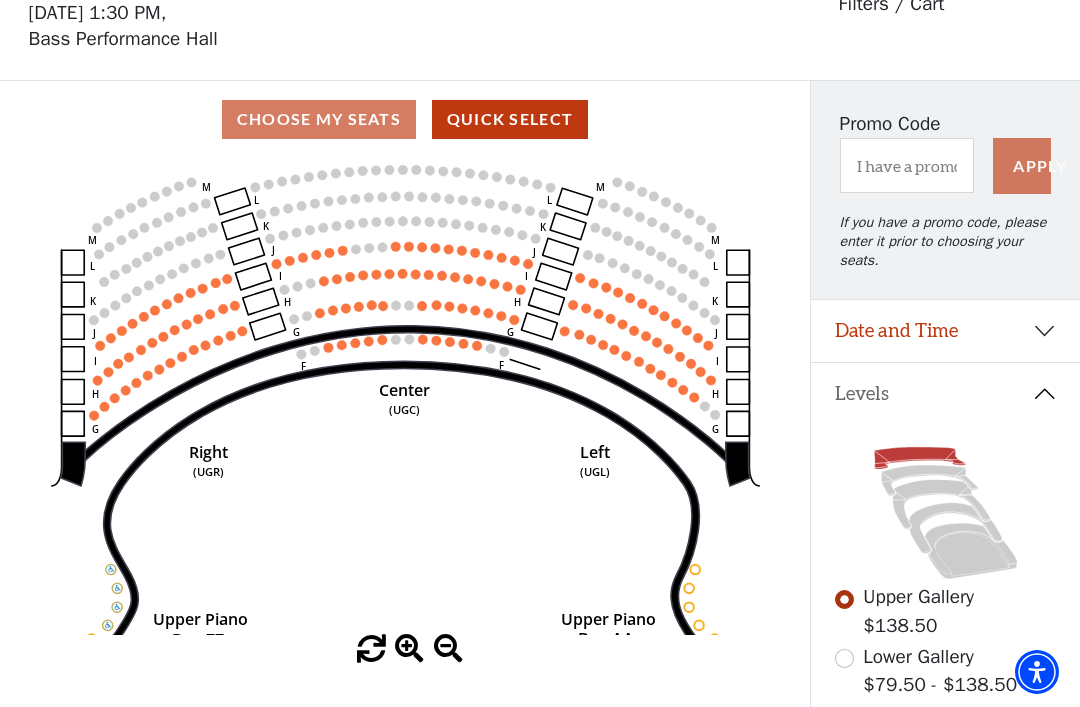 click on "Date and Time" at bounding box center [945, 331] 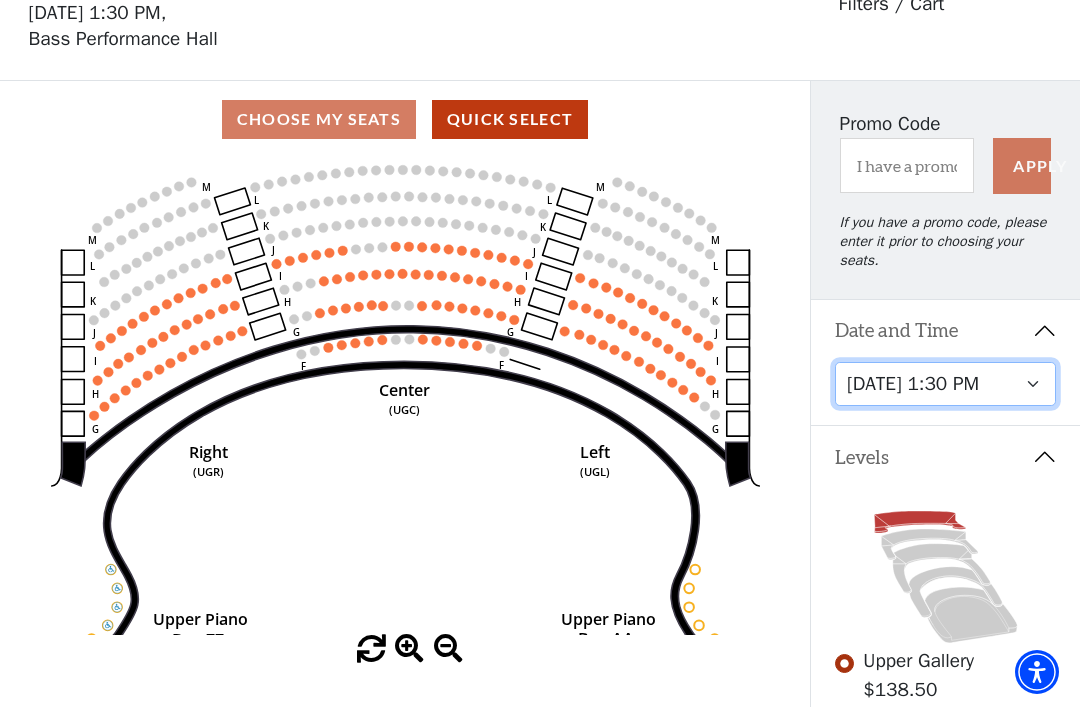 click on "[DATE] 7:30 PM [DATE] 7:30 PM [DATE] 7:30 PM [DATE] 7:30 PM [DATE] 1:30 PM [DATE] 7:30 PM [DATE] 1:30 PM [DATE] 6:30 PM" at bounding box center [946, 384] 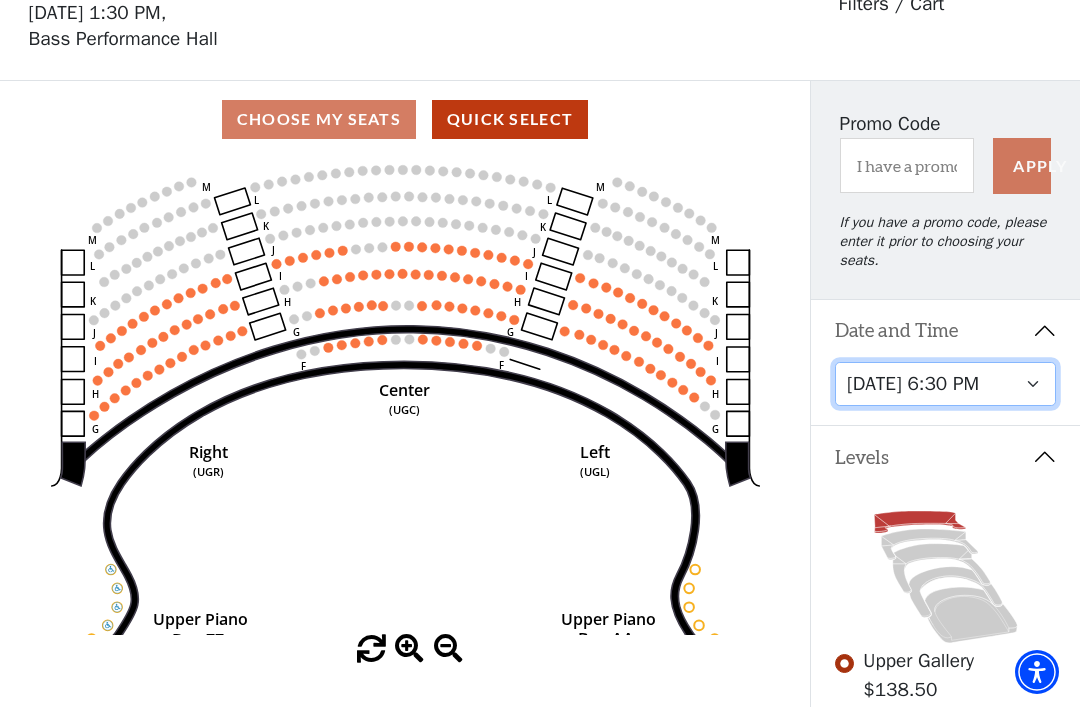 scroll, scrollTop: 0, scrollLeft: 0, axis: both 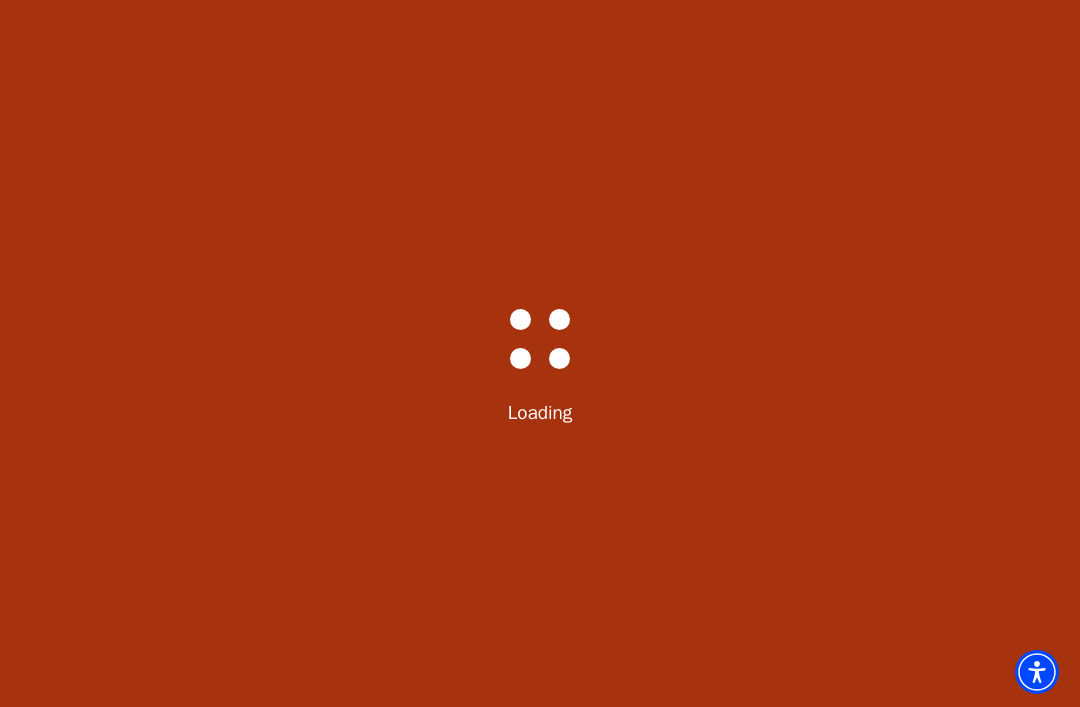 select on "6227" 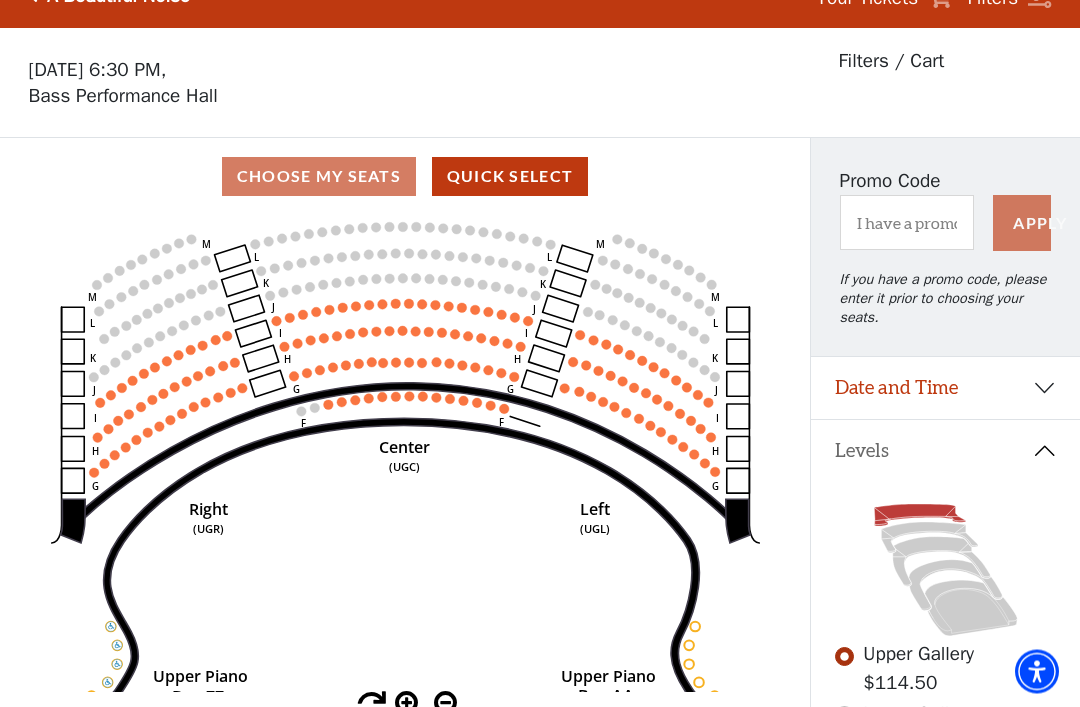 scroll, scrollTop: 93, scrollLeft: 0, axis: vertical 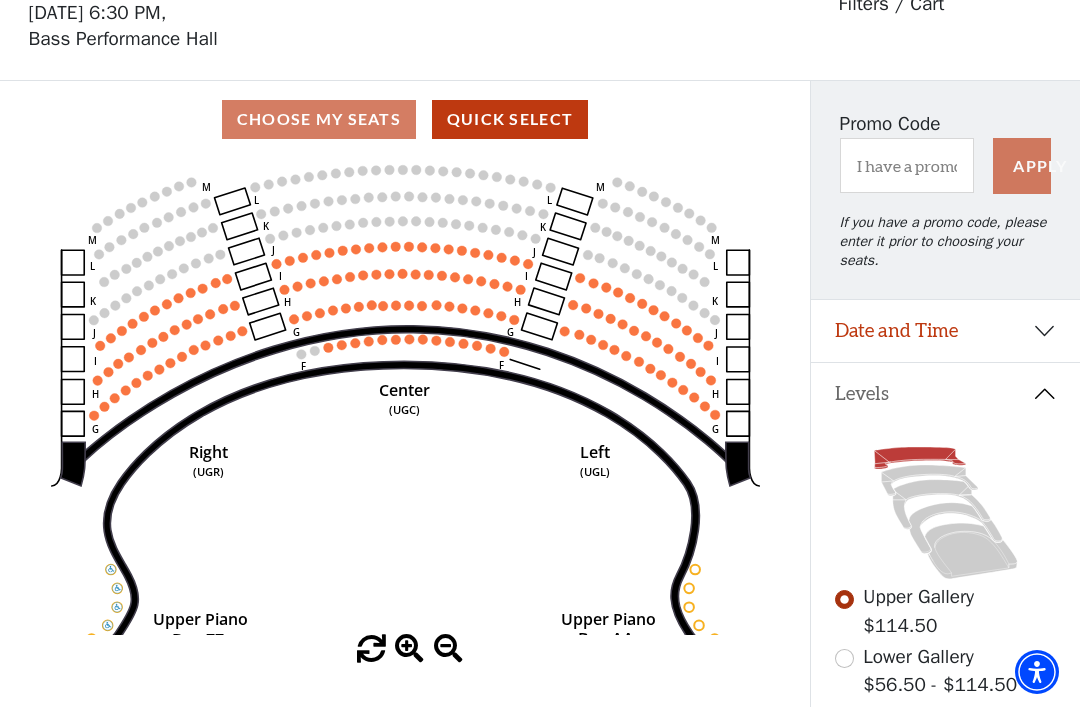click on "Date and Time" at bounding box center [945, 331] 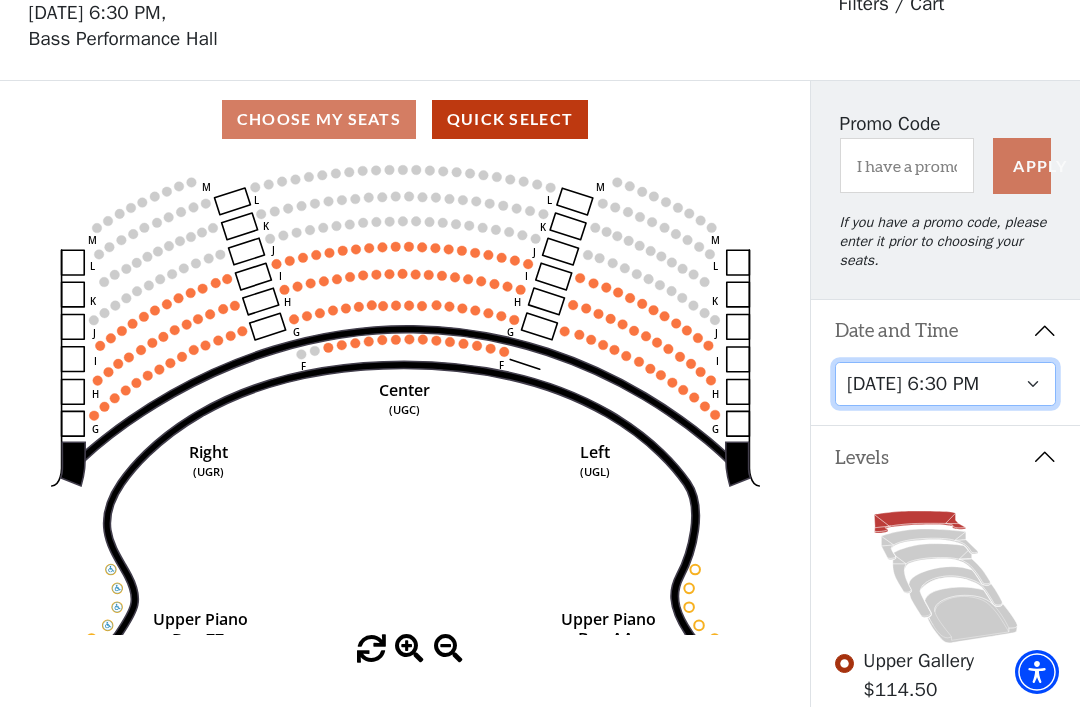 click on "[DATE] 7:30 PM [DATE] 7:30 PM [DATE] 7:30 PM [DATE] 7:30 PM [DATE] 1:30 PM [DATE] 7:30 PM [DATE] 1:30 PM [DATE] 6:30 PM" at bounding box center (946, 384) 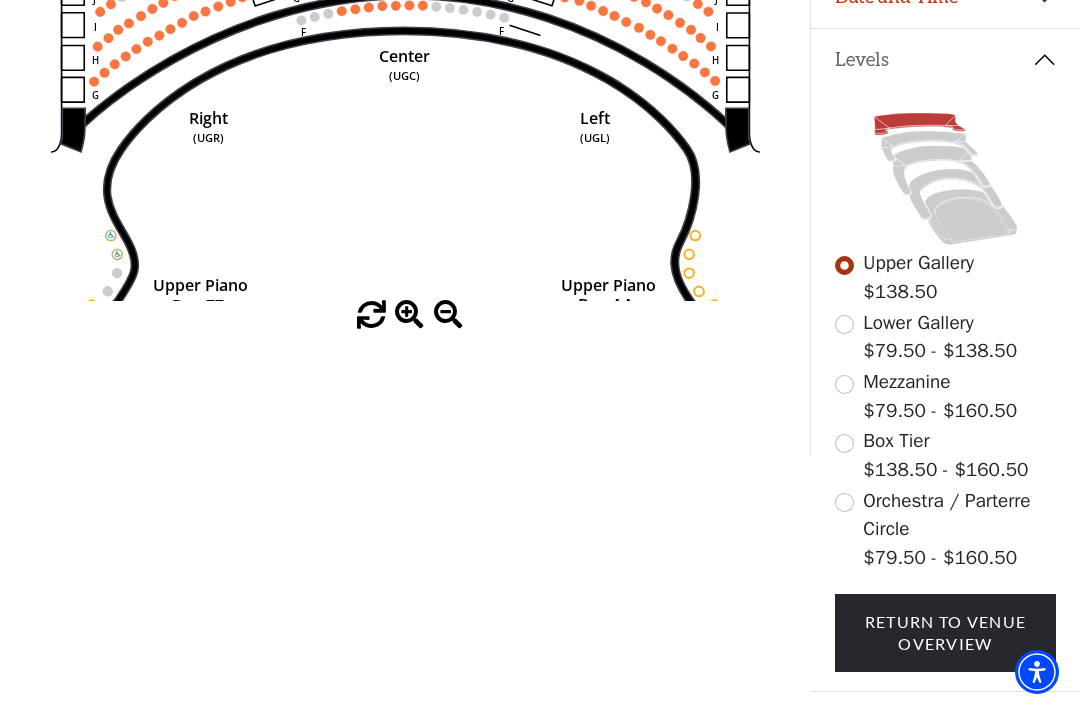 scroll, scrollTop: 459, scrollLeft: 0, axis: vertical 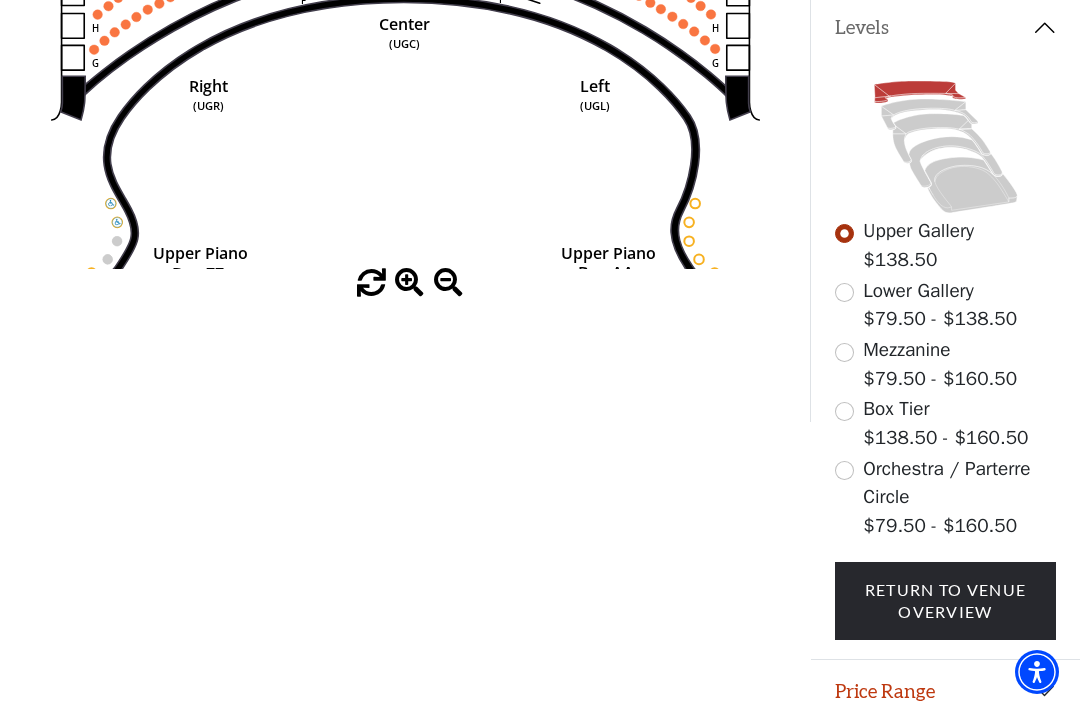 click at bounding box center [844, 470] 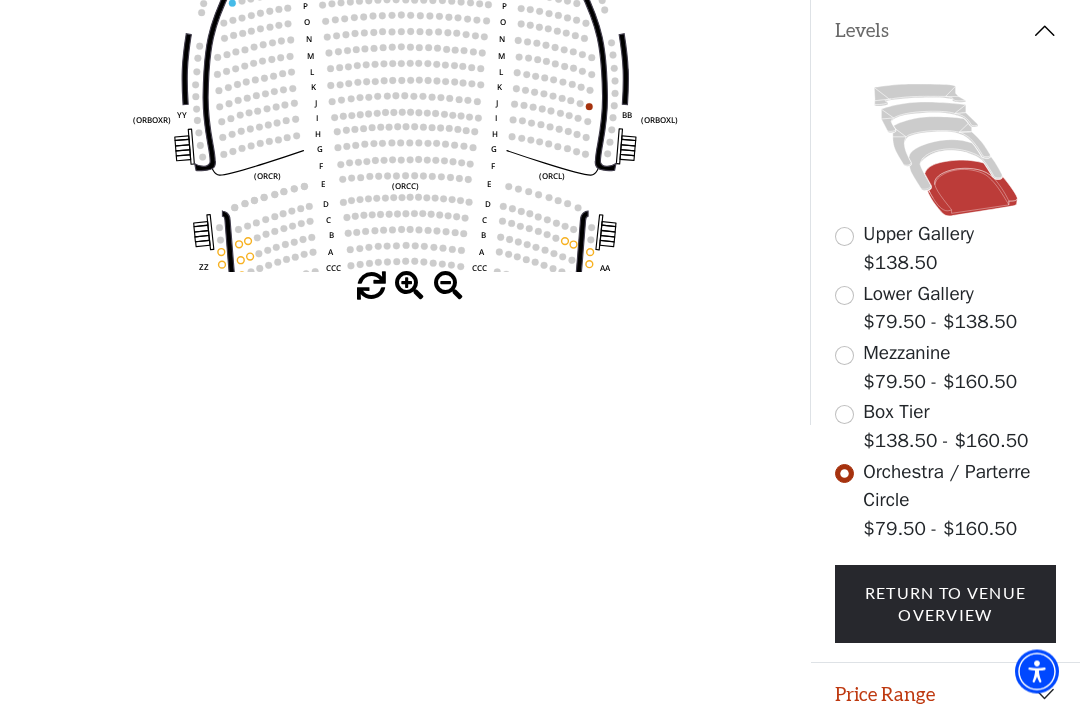 scroll, scrollTop: 459, scrollLeft: 0, axis: vertical 